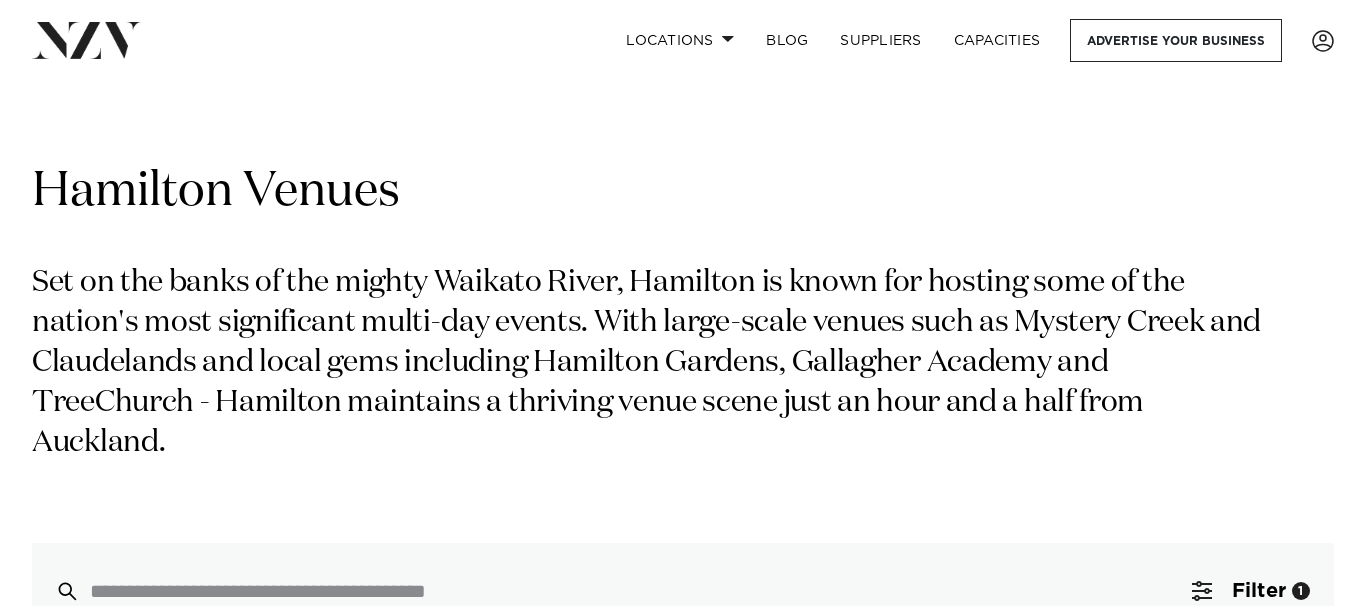 scroll, scrollTop: 611, scrollLeft: 0, axis: vertical 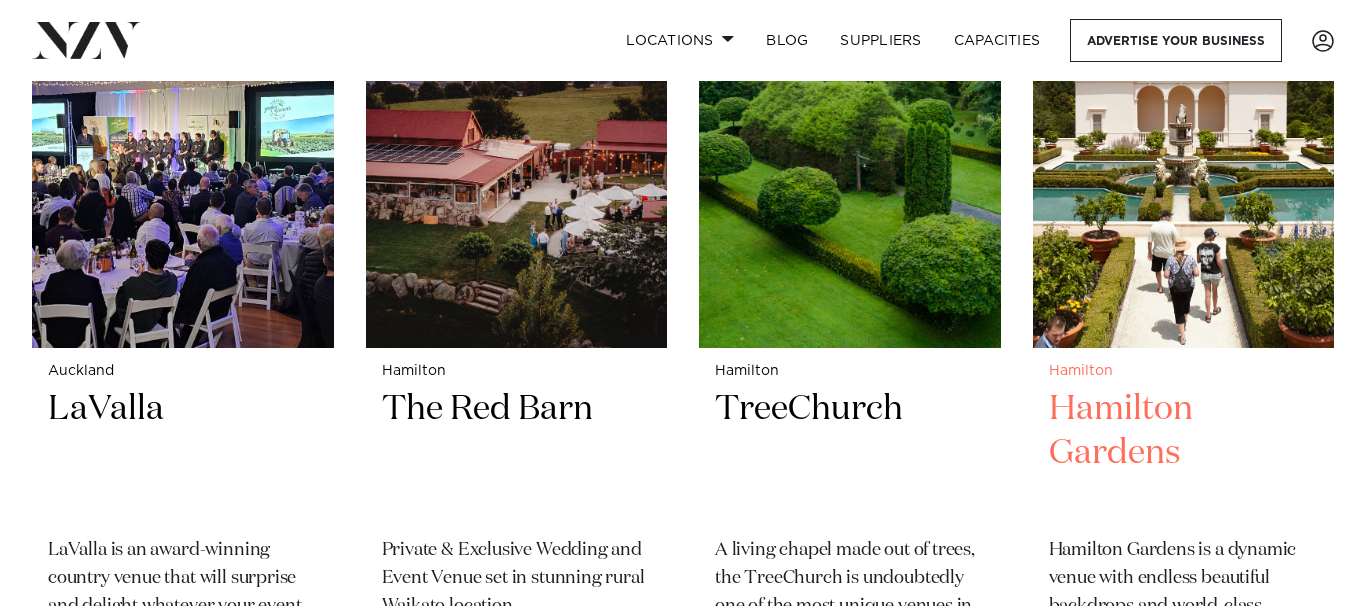 click on "Hamilton Gardens" at bounding box center (1184, 454) 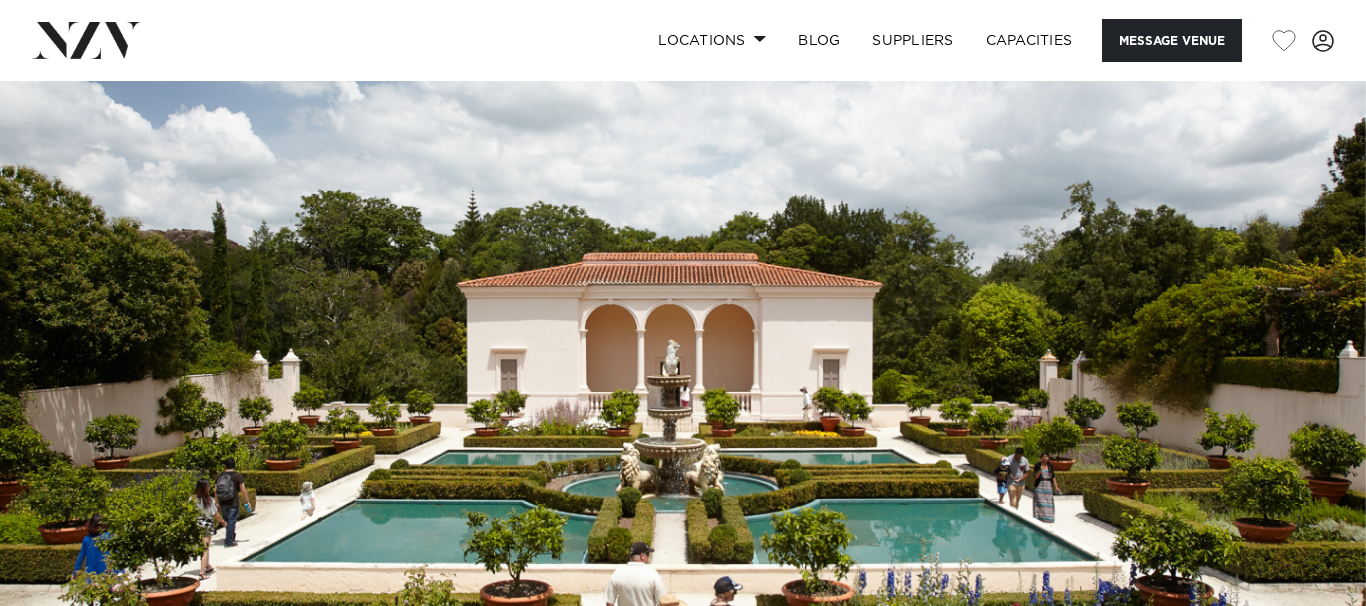 scroll, scrollTop: 0, scrollLeft: 0, axis: both 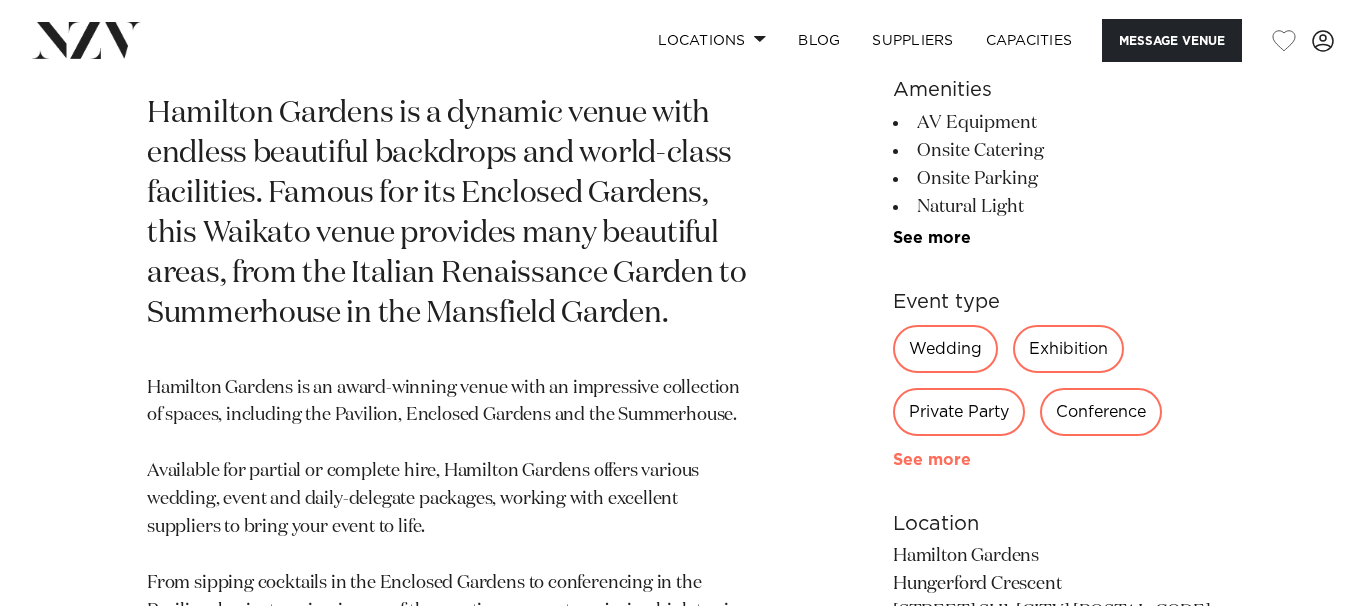 click on "See more" at bounding box center (971, 460) 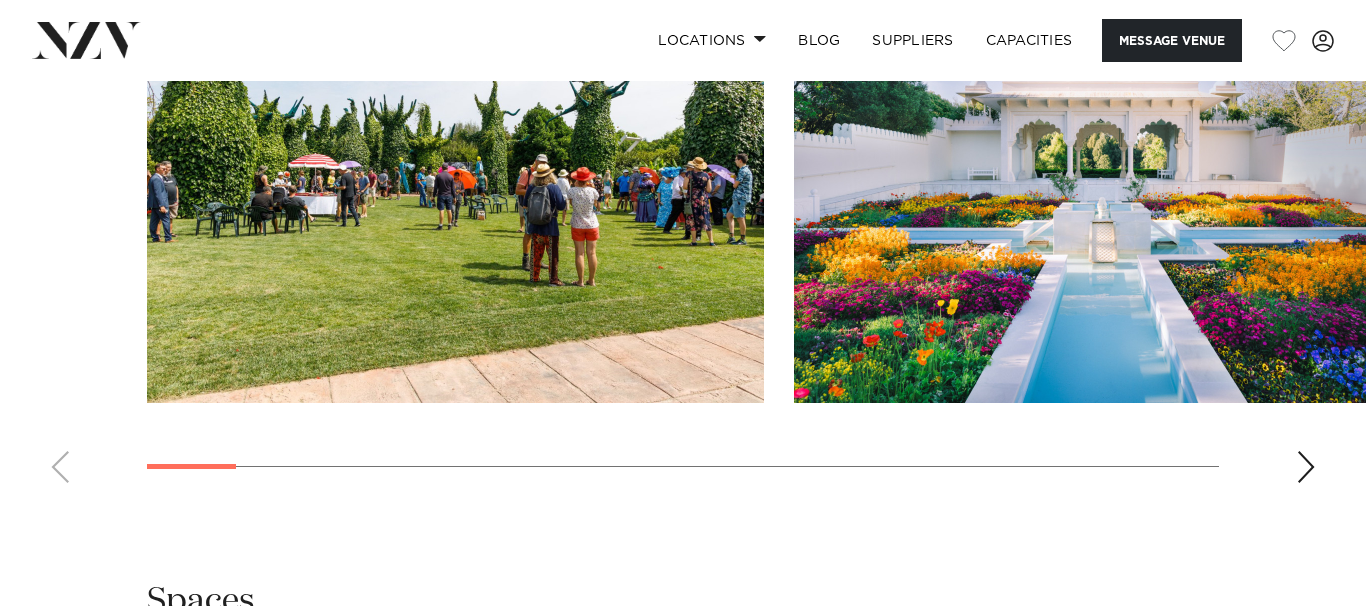 scroll, scrollTop: 2215, scrollLeft: 0, axis: vertical 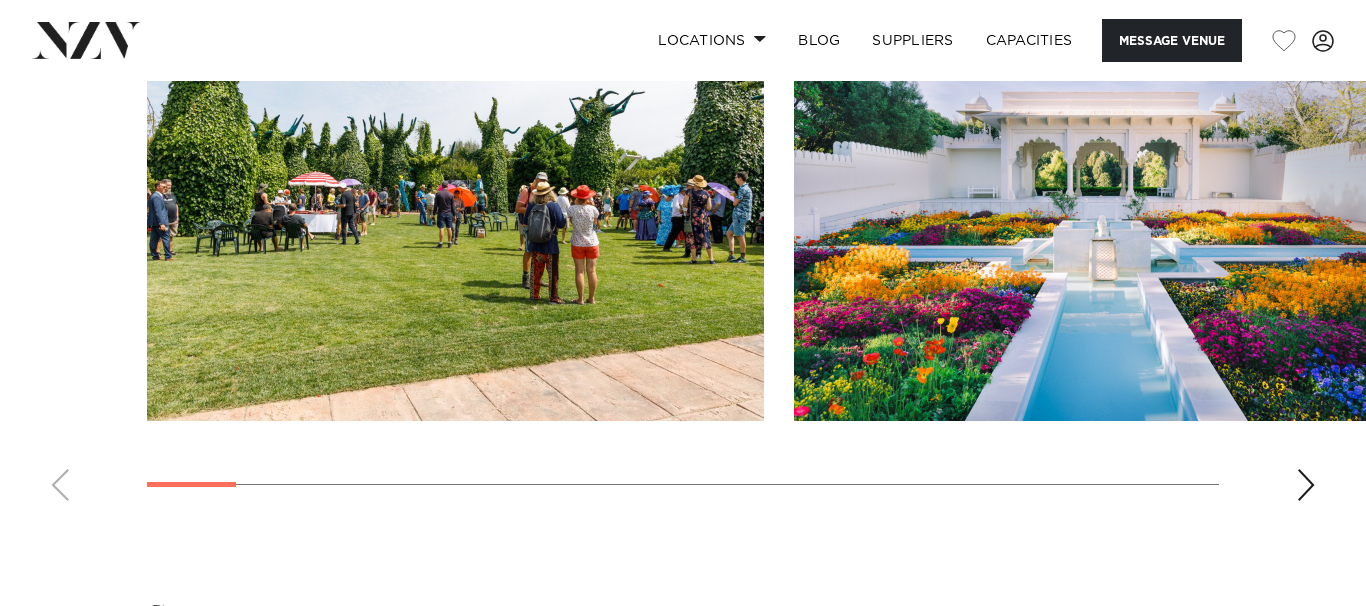 click at bounding box center [1306, 485] 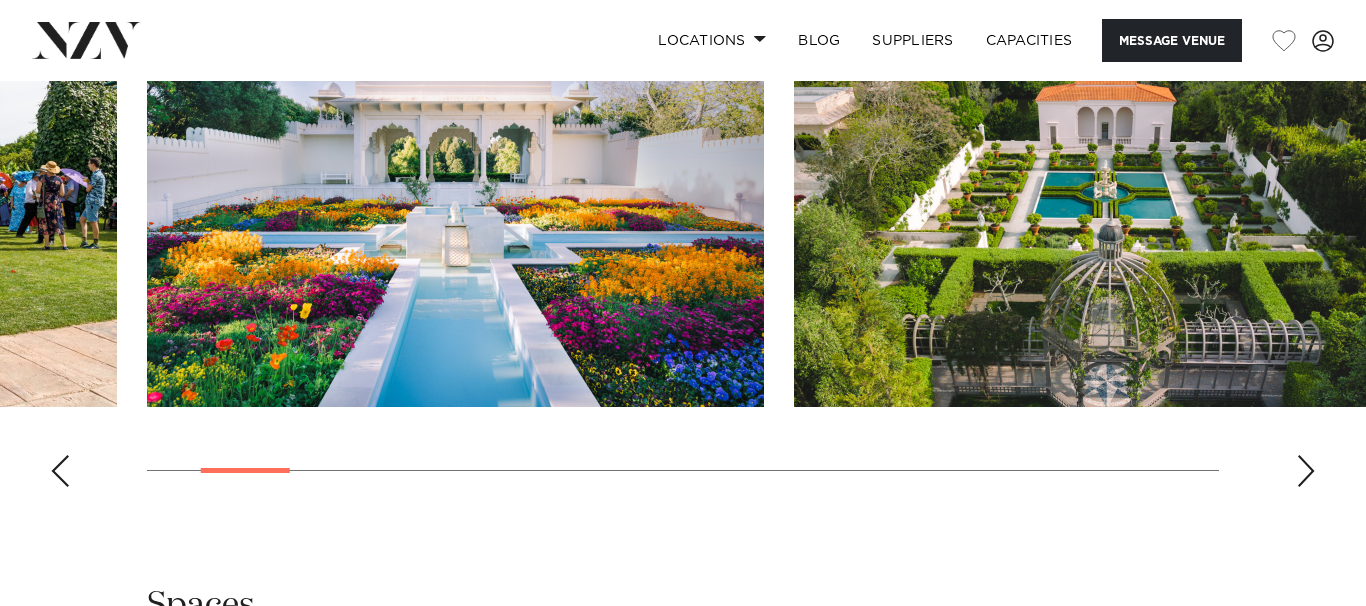 scroll, scrollTop: 2199, scrollLeft: 0, axis: vertical 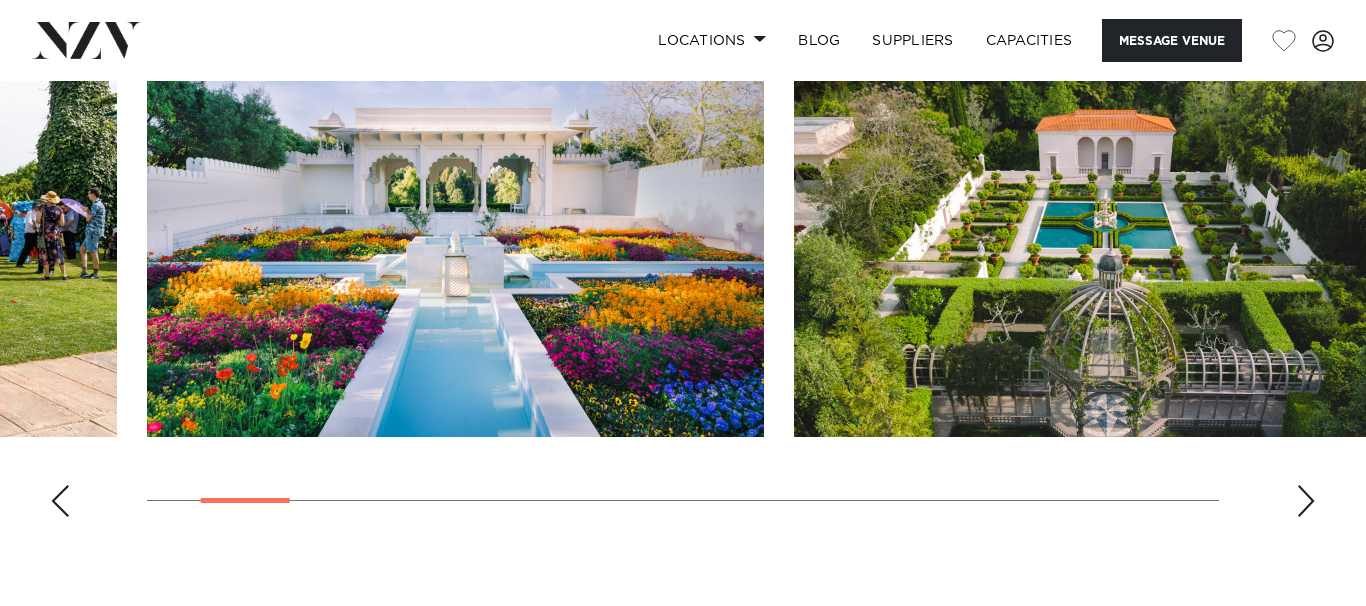 click at bounding box center (1306, 501) 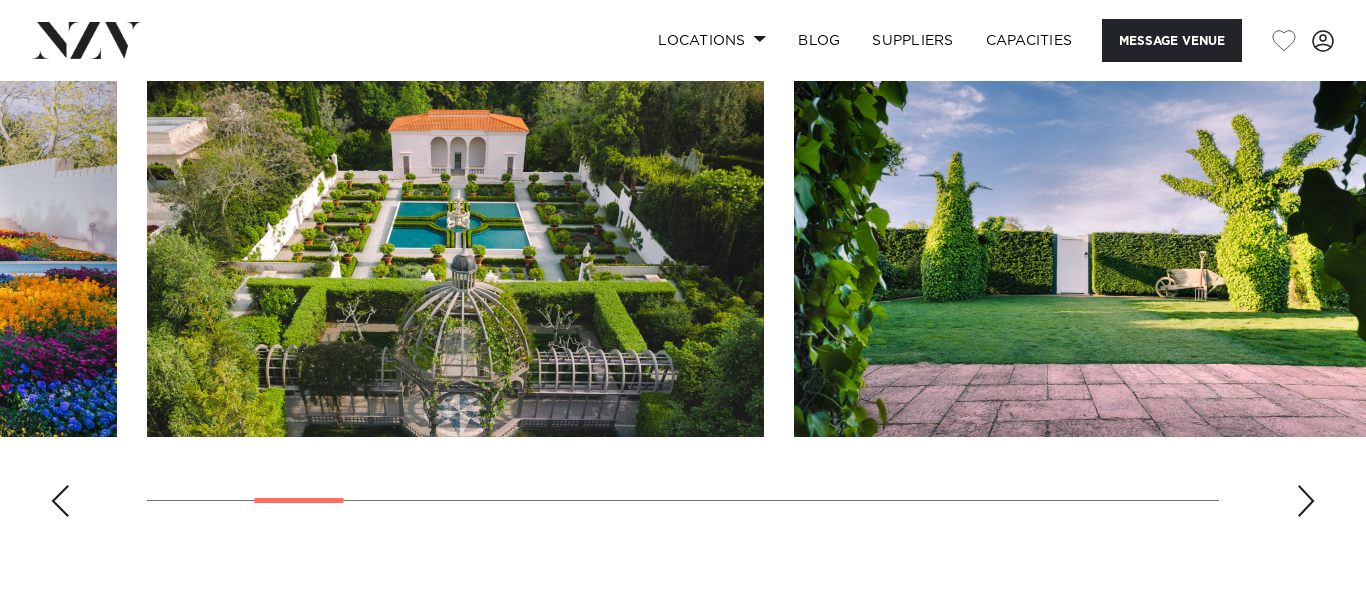 click at bounding box center [1306, 501] 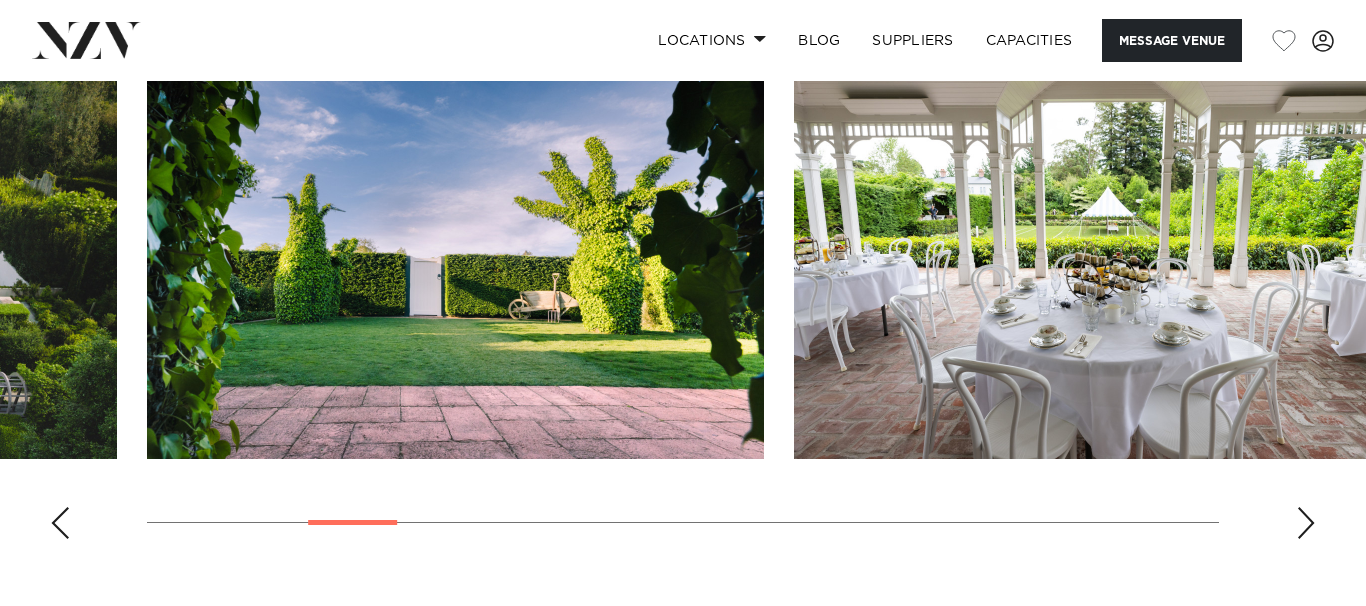 scroll, scrollTop: 2175, scrollLeft: 0, axis: vertical 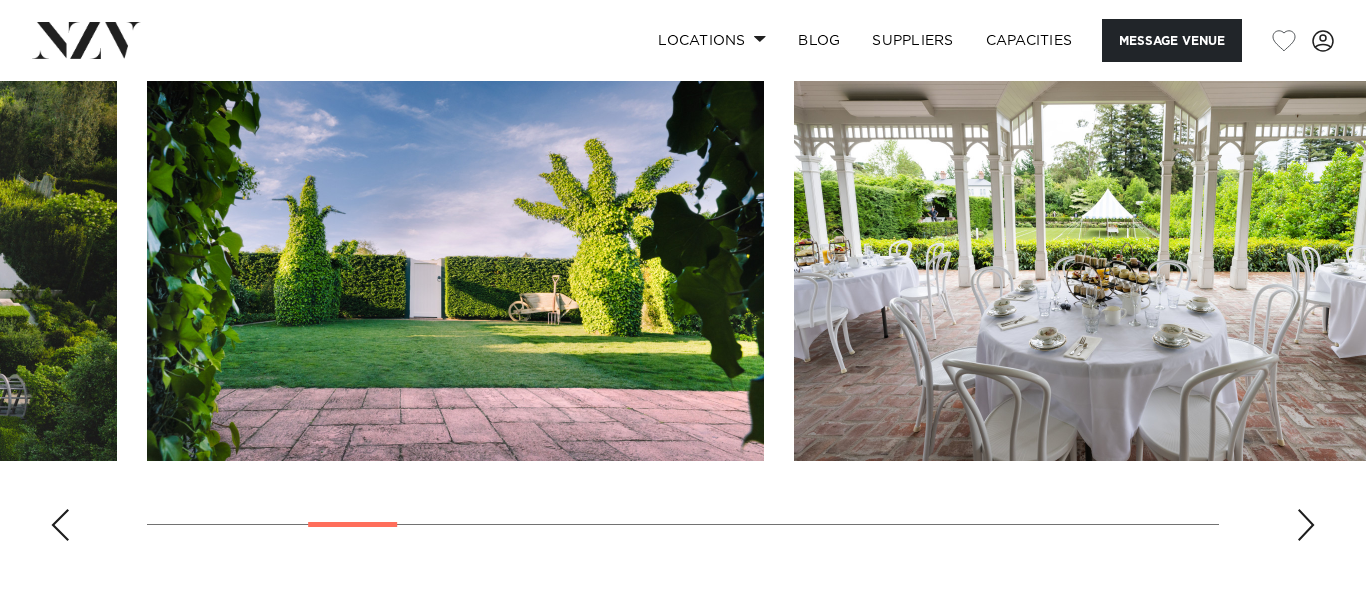 click at bounding box center [1306, 525] 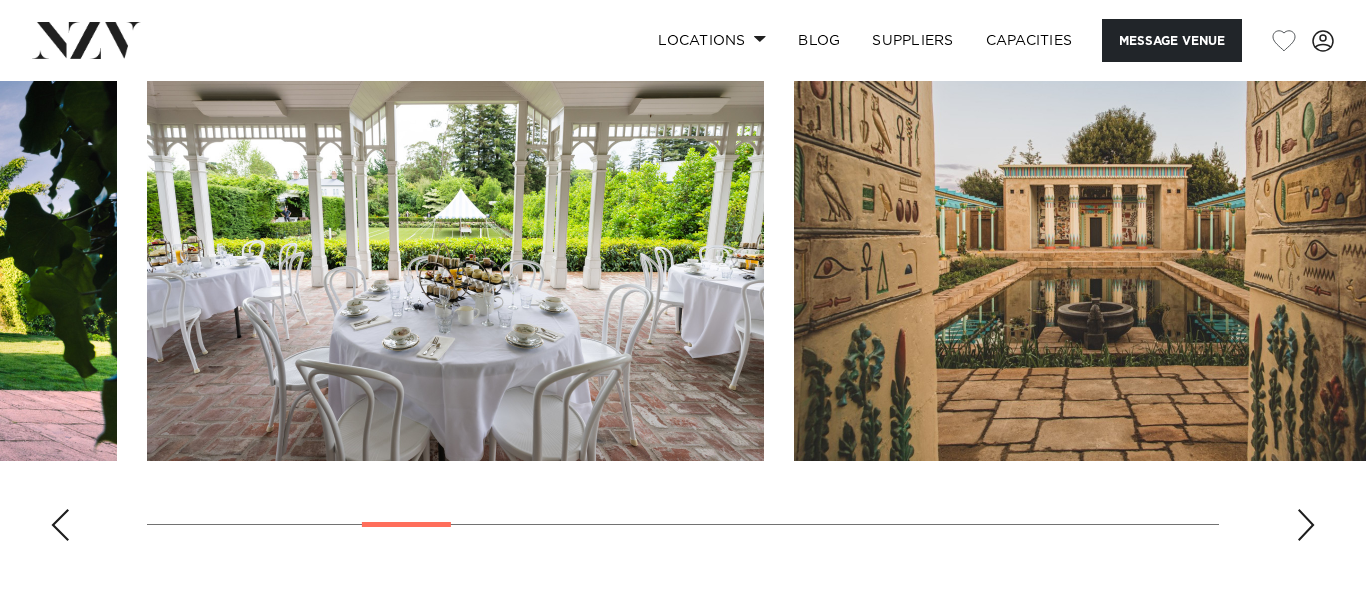 click at bounding box center [455, 234] 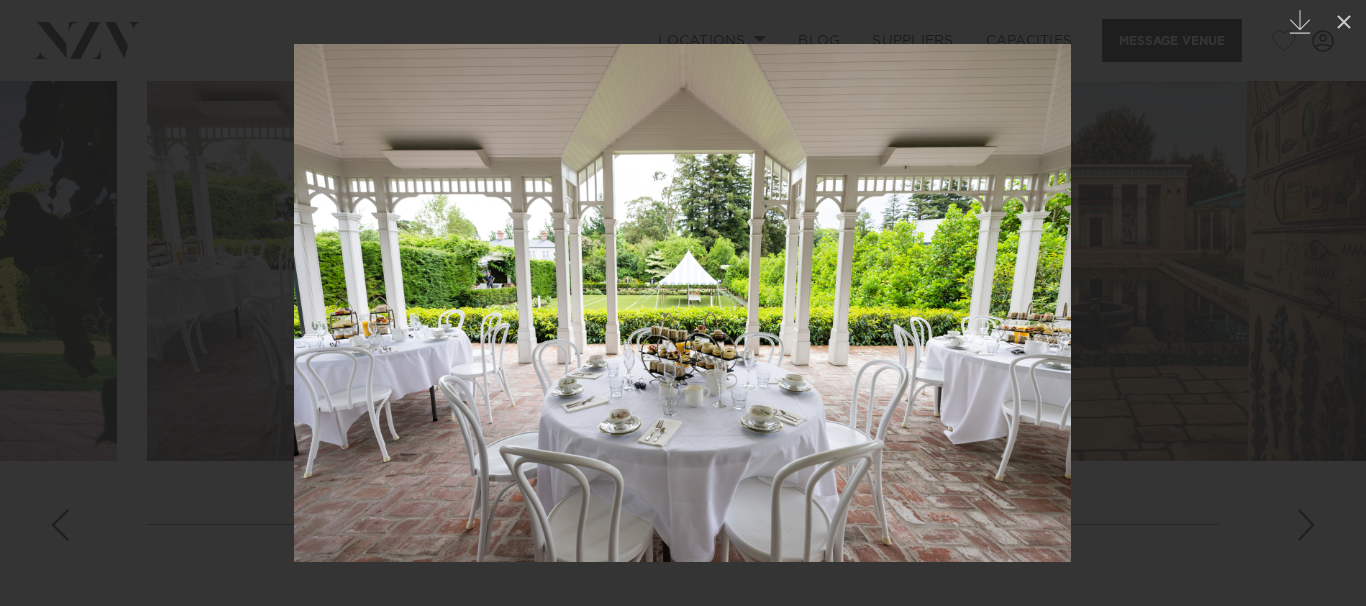 click at bounding box center (683, 303) 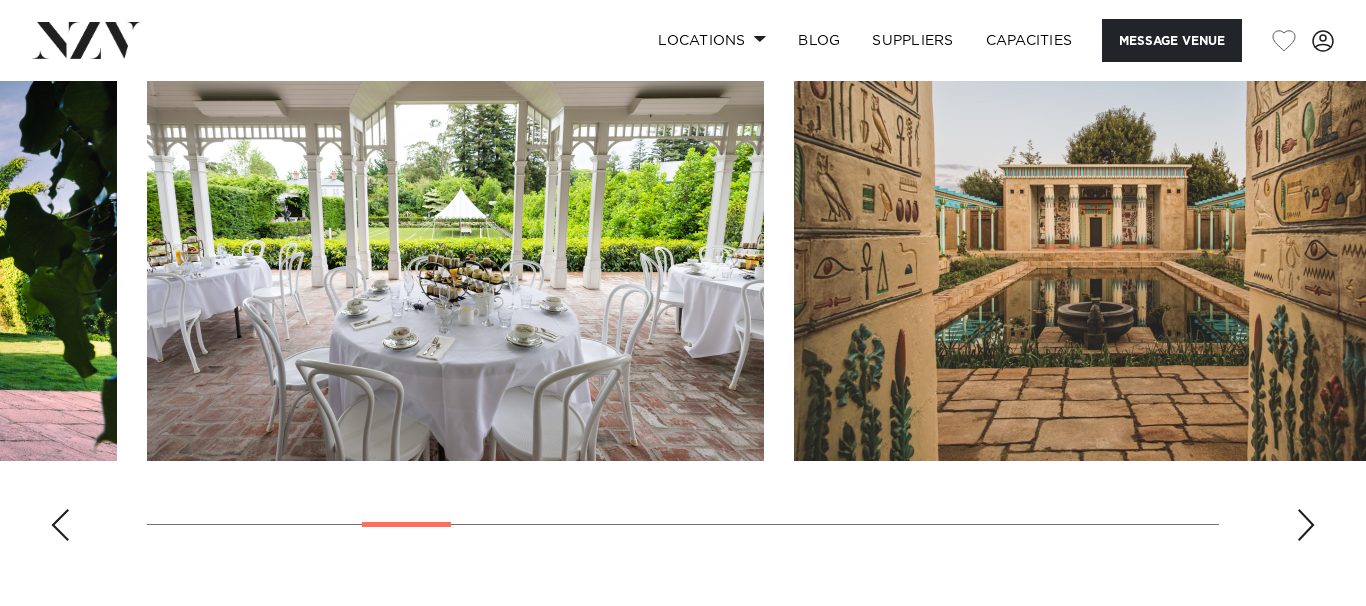 click at bounding box center [1306, 525] 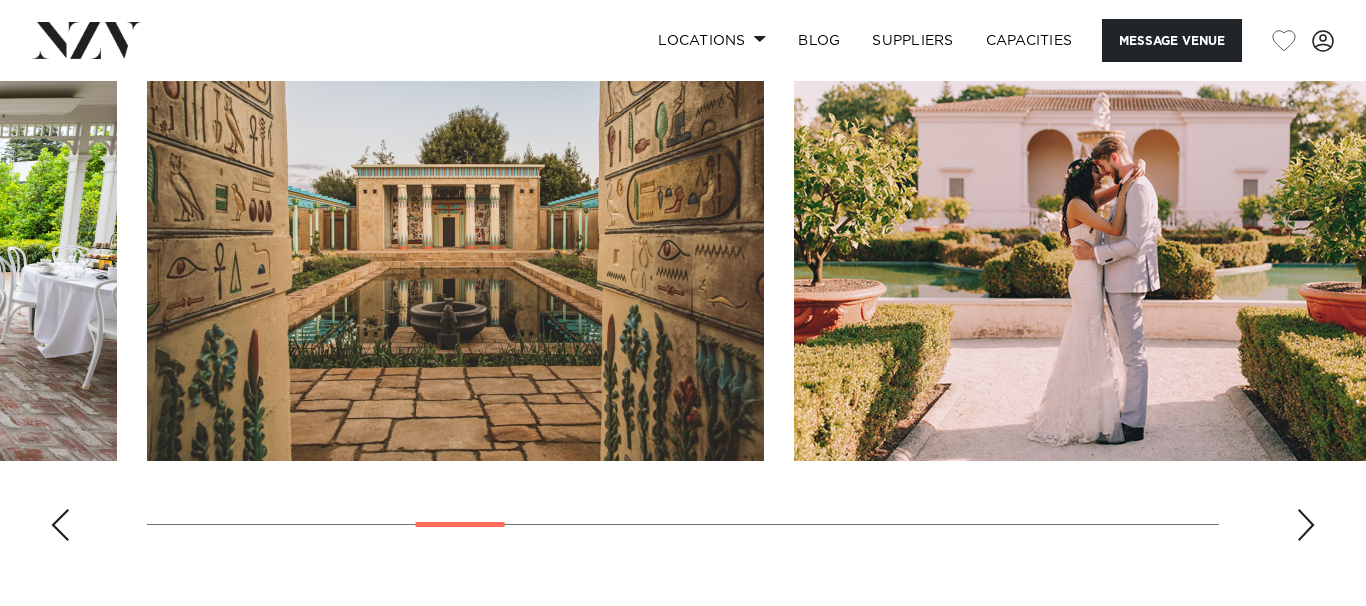 click at bounding box center [1306, 525] 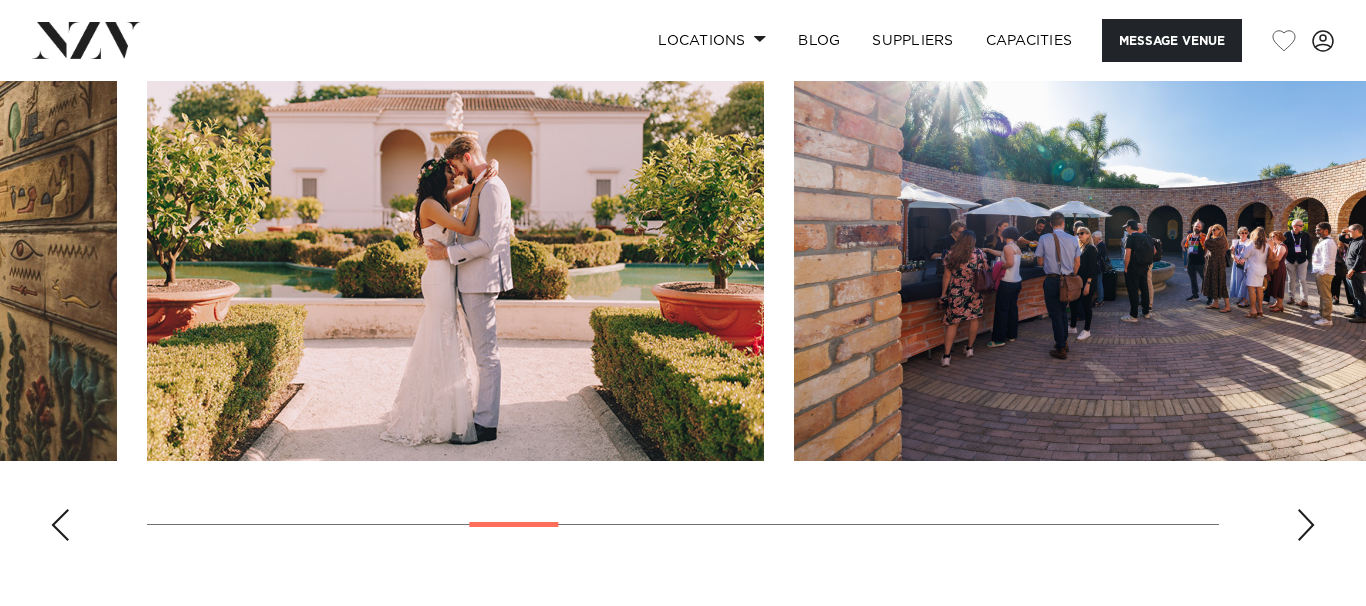 click at bounding box center (1306, 525) 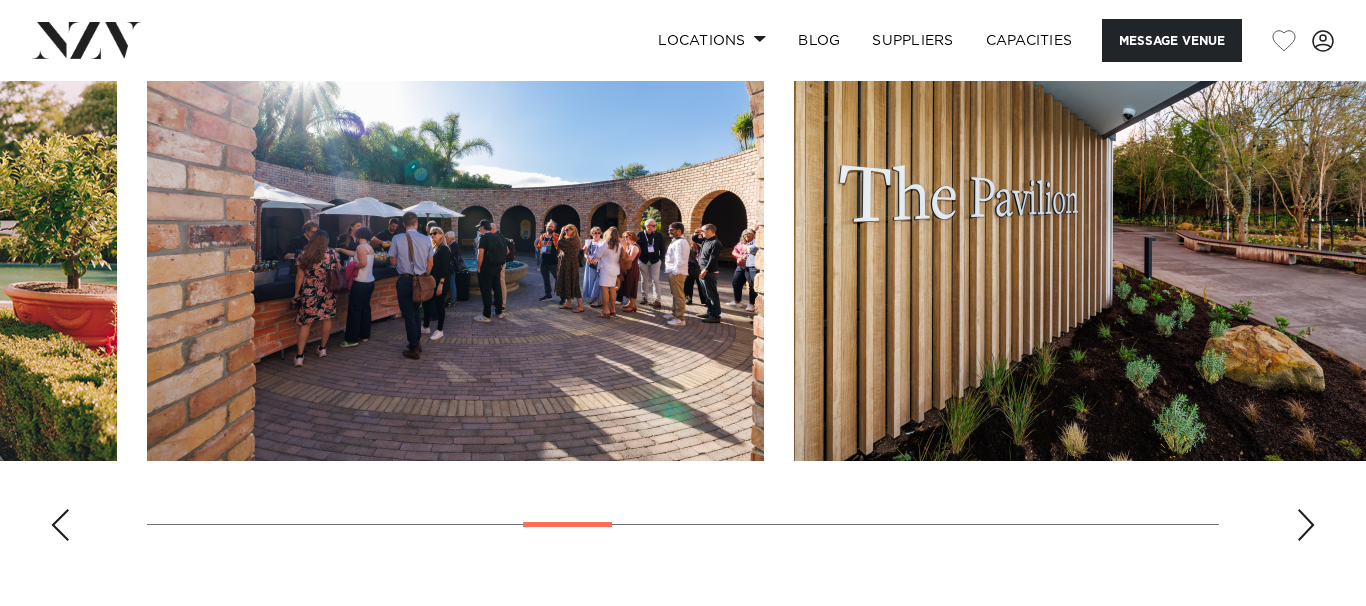 click at bounding box center [1306, 525] 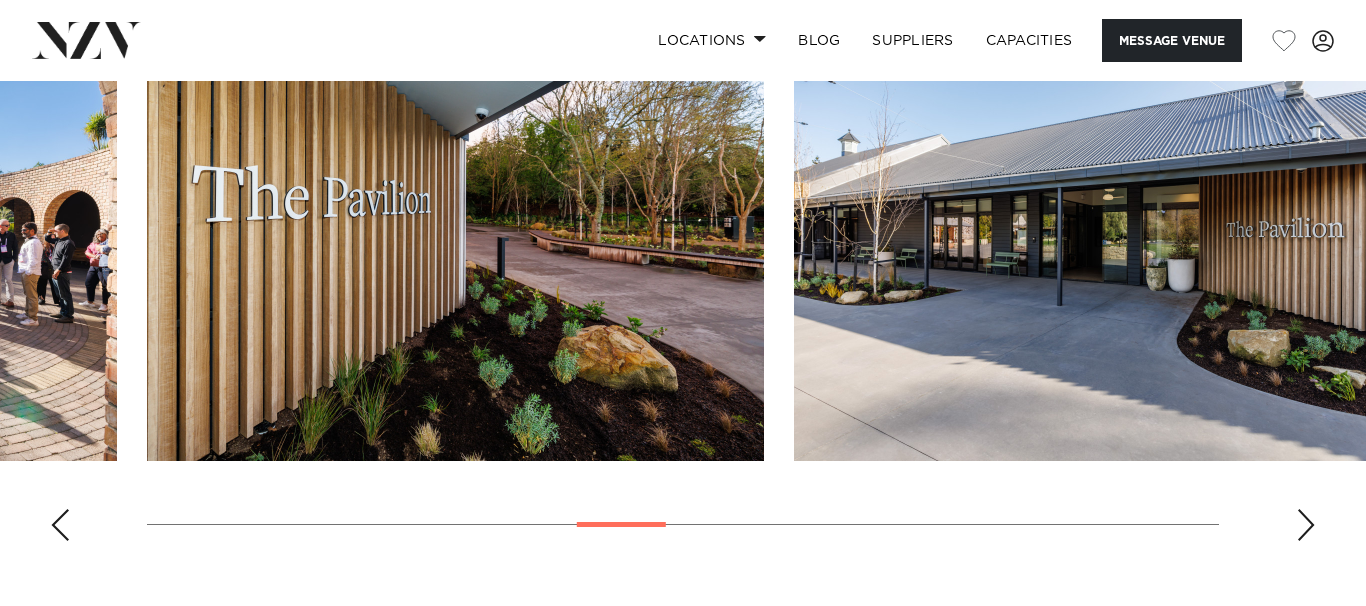 click at bounding box center (1306, 525) 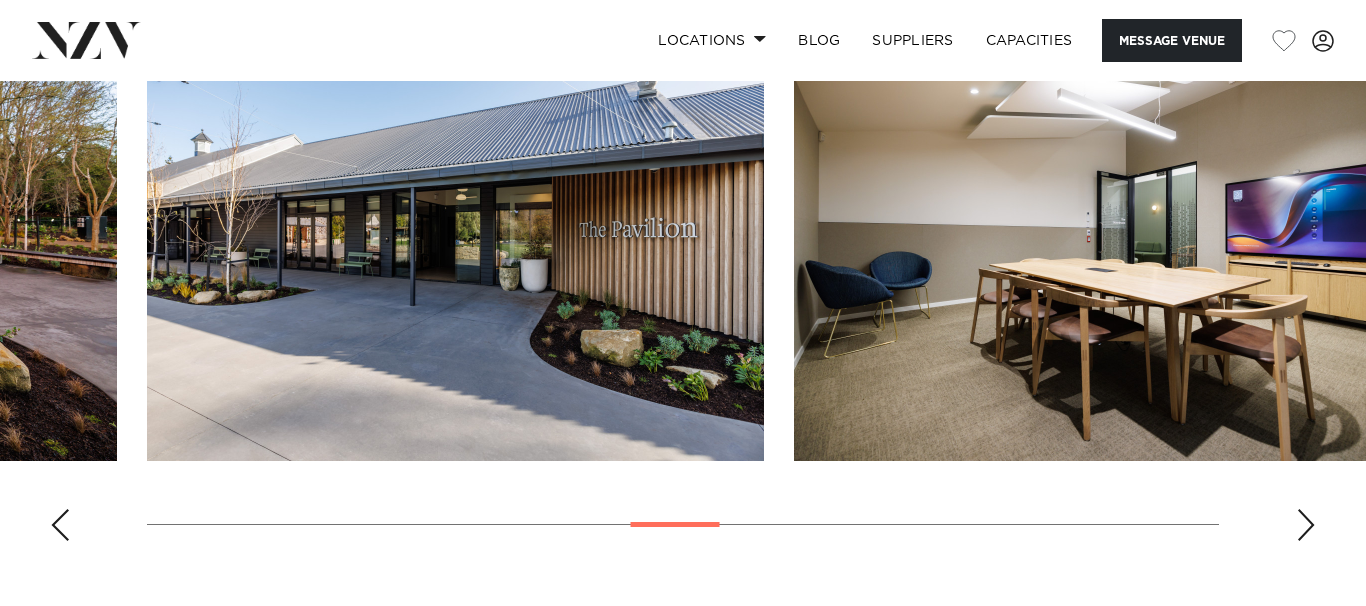 click at bounding box center [1306, 525] 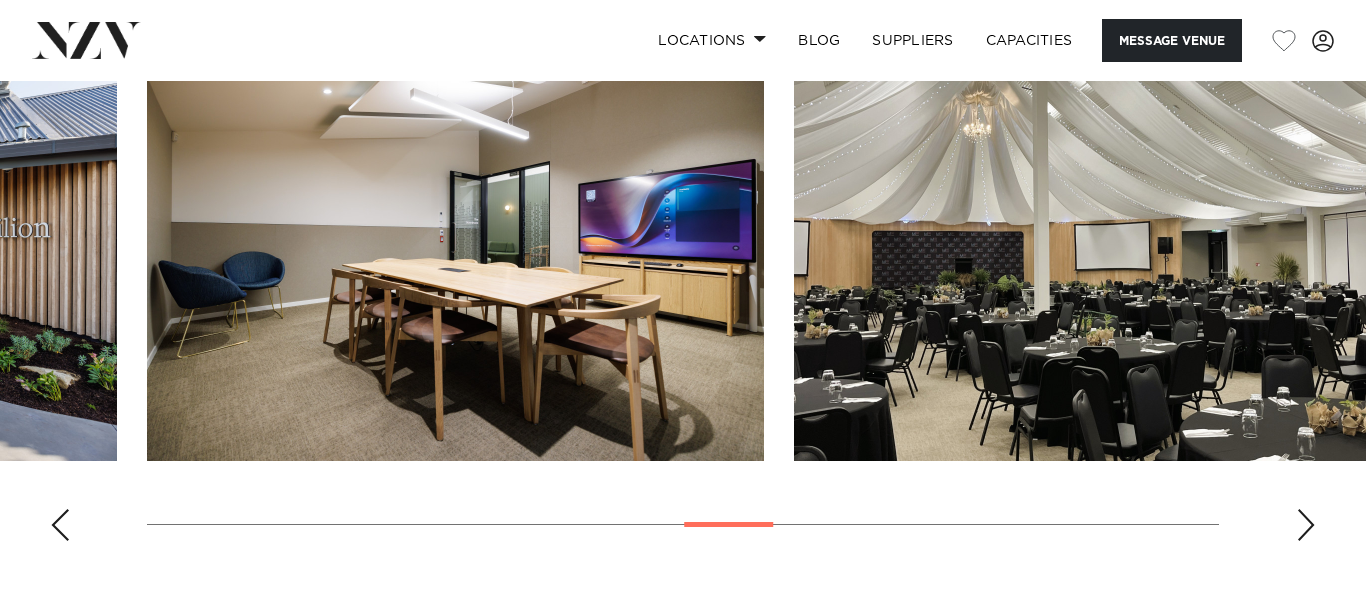 click at bounding box center (1306, 525) 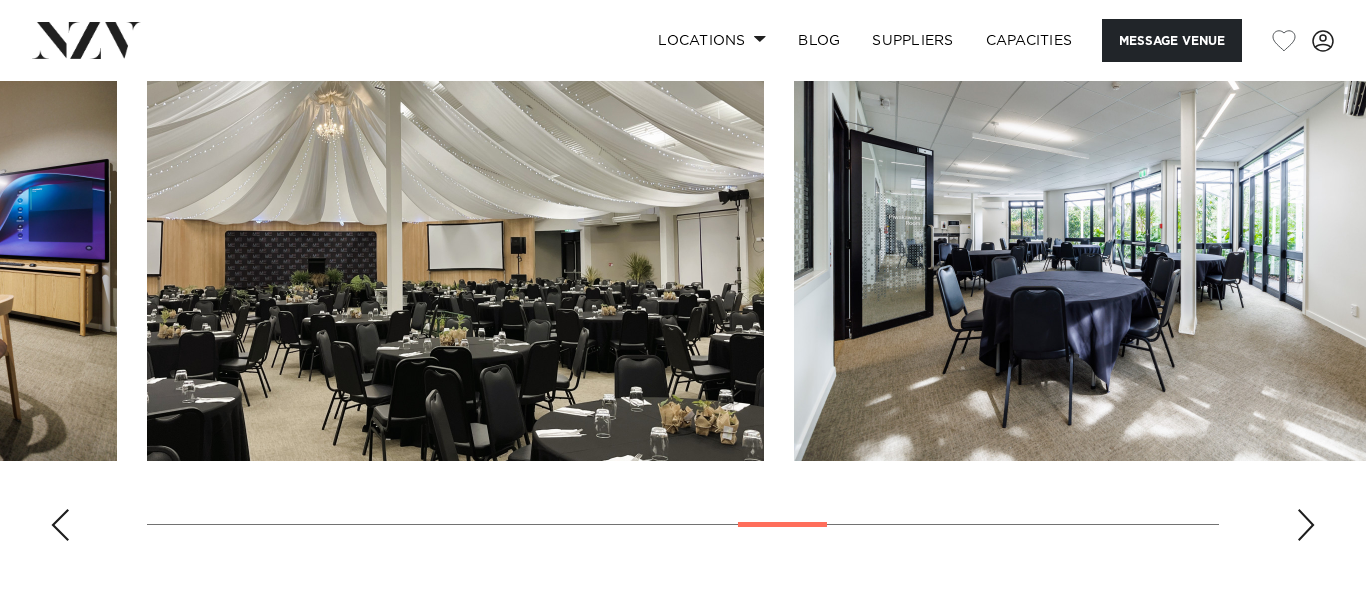 click at bounding box center (1306, 525) 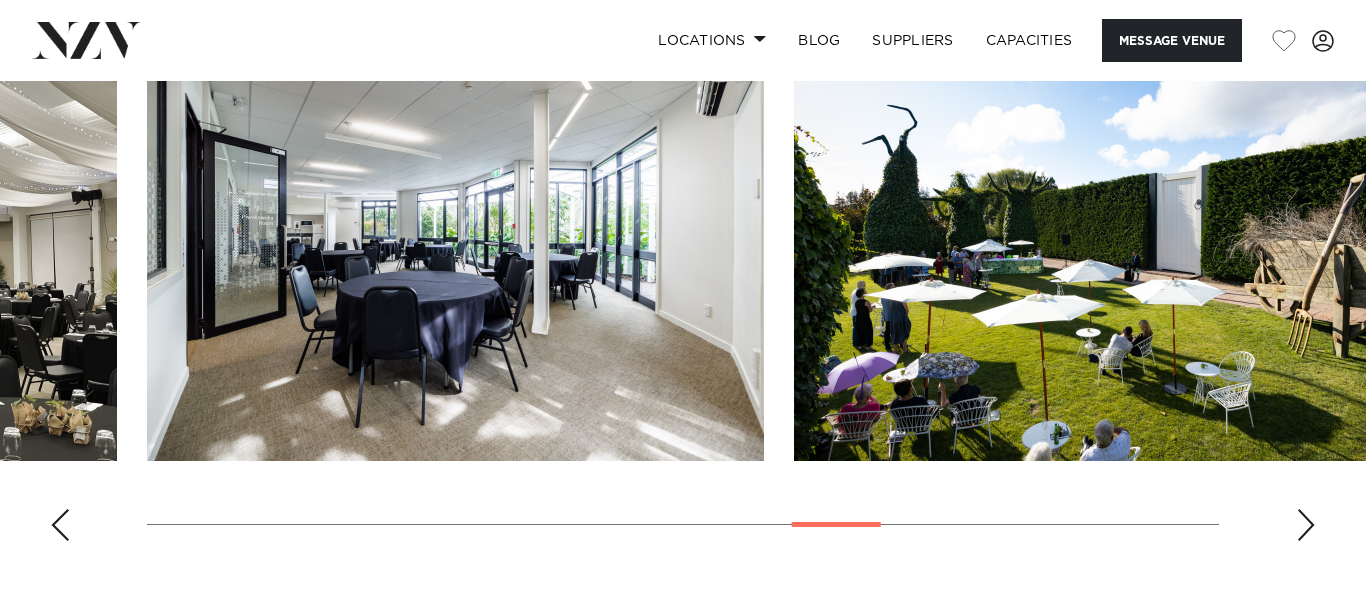 click at bounding box center [1306, 525] 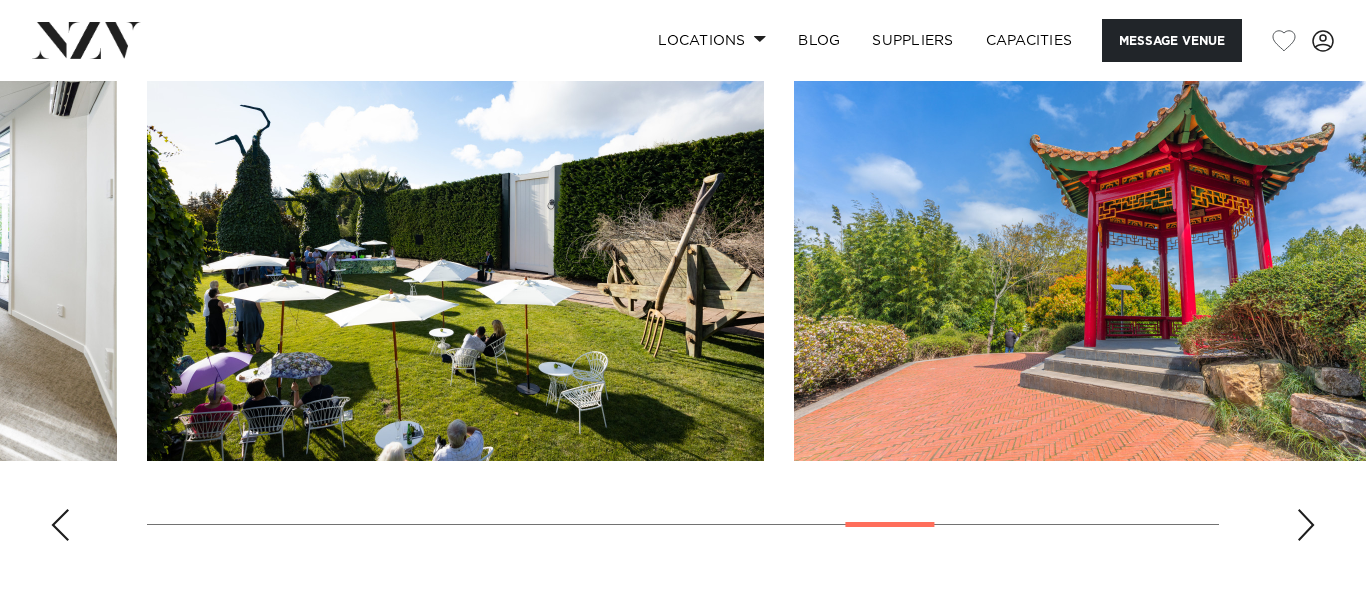 click at bounding box center (1306, 525) 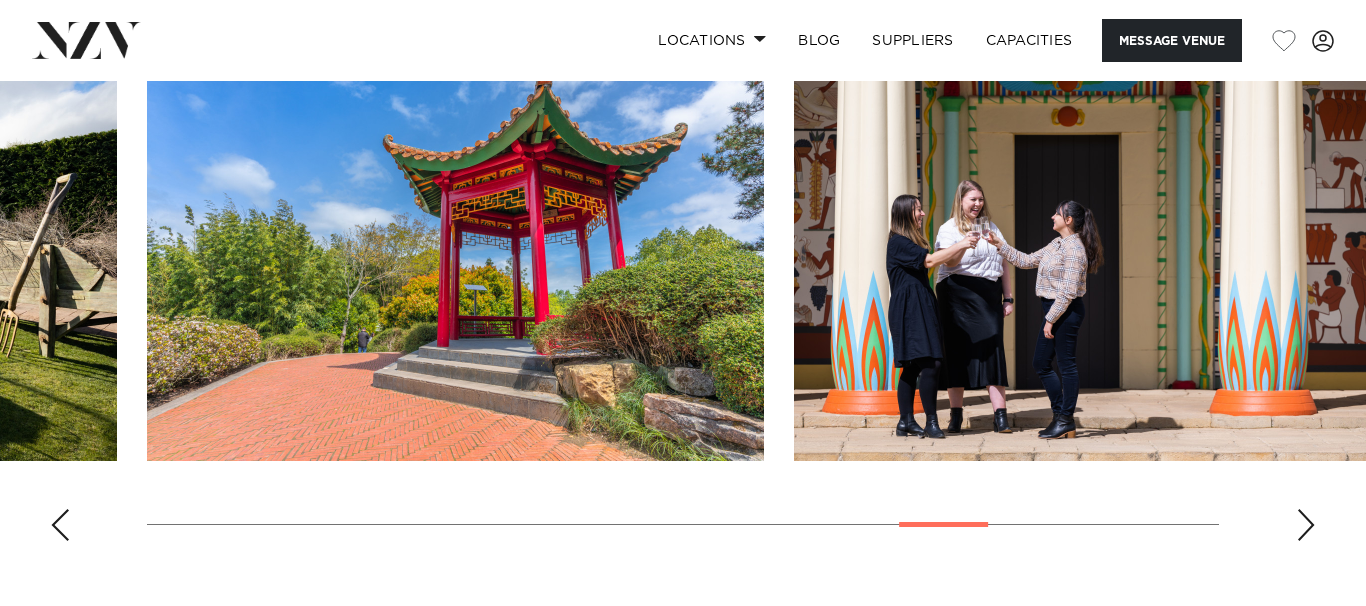 click at bounding box center (683, 282) 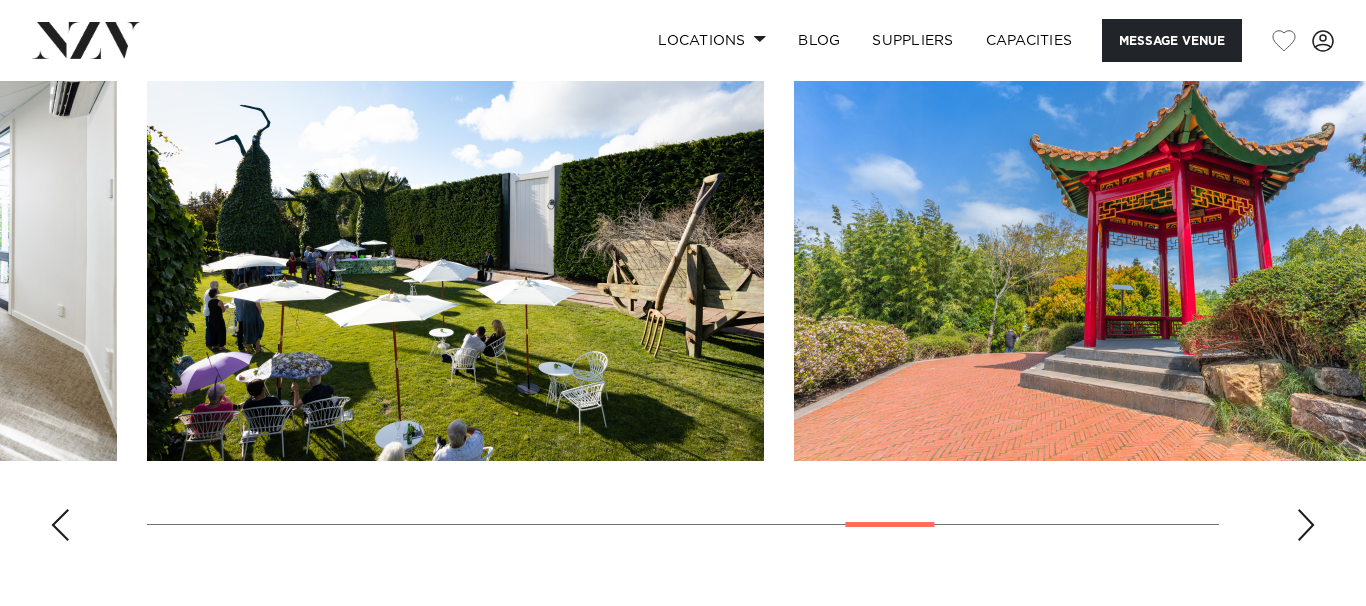 click at bounding box center (1306, 525) 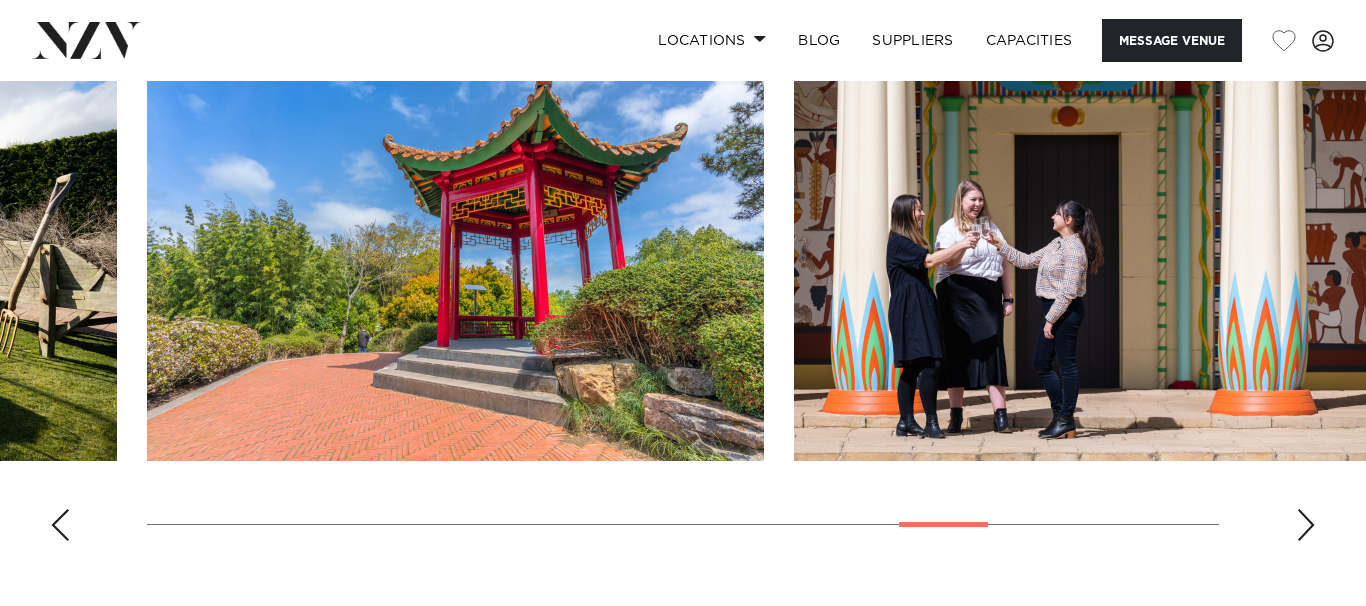 click at bounding box center (1306, 525) 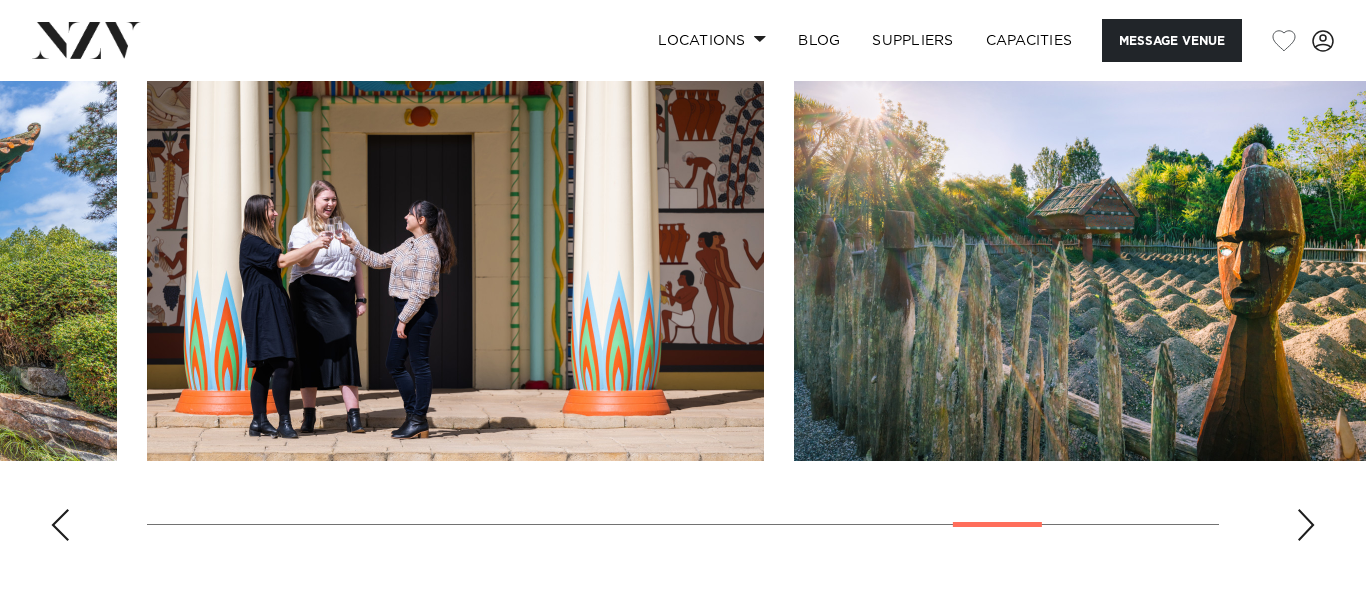 click at bounding box center [1306, 525] 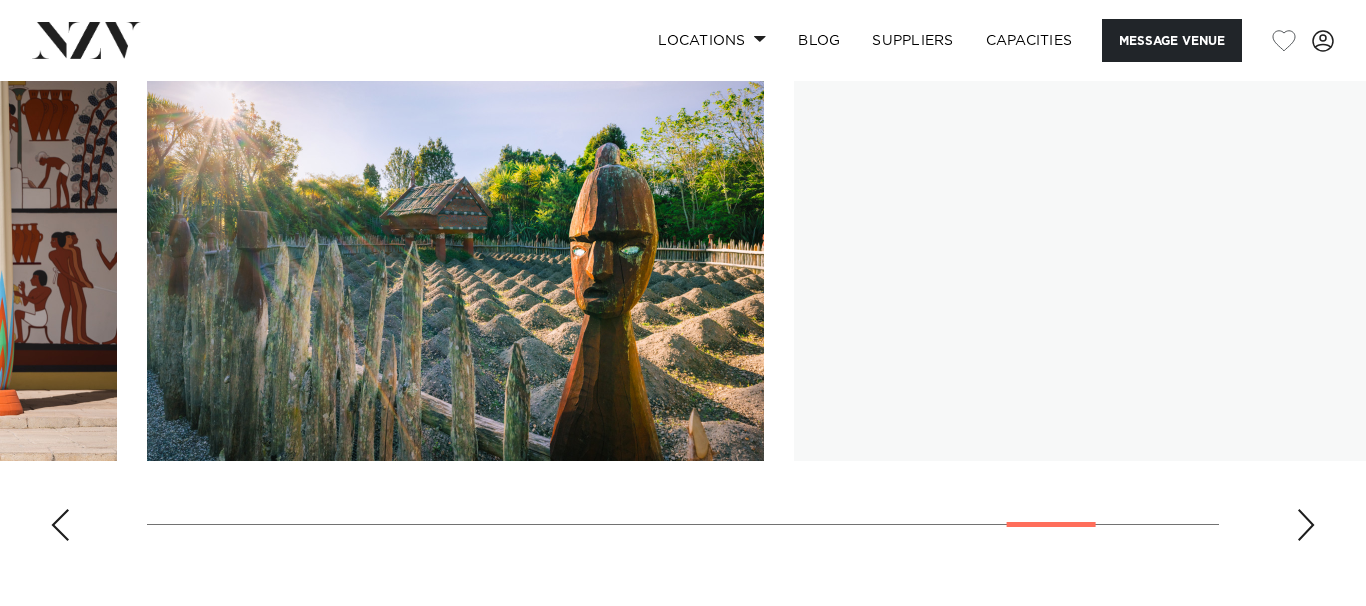 click at bounding box center (1306, 525) 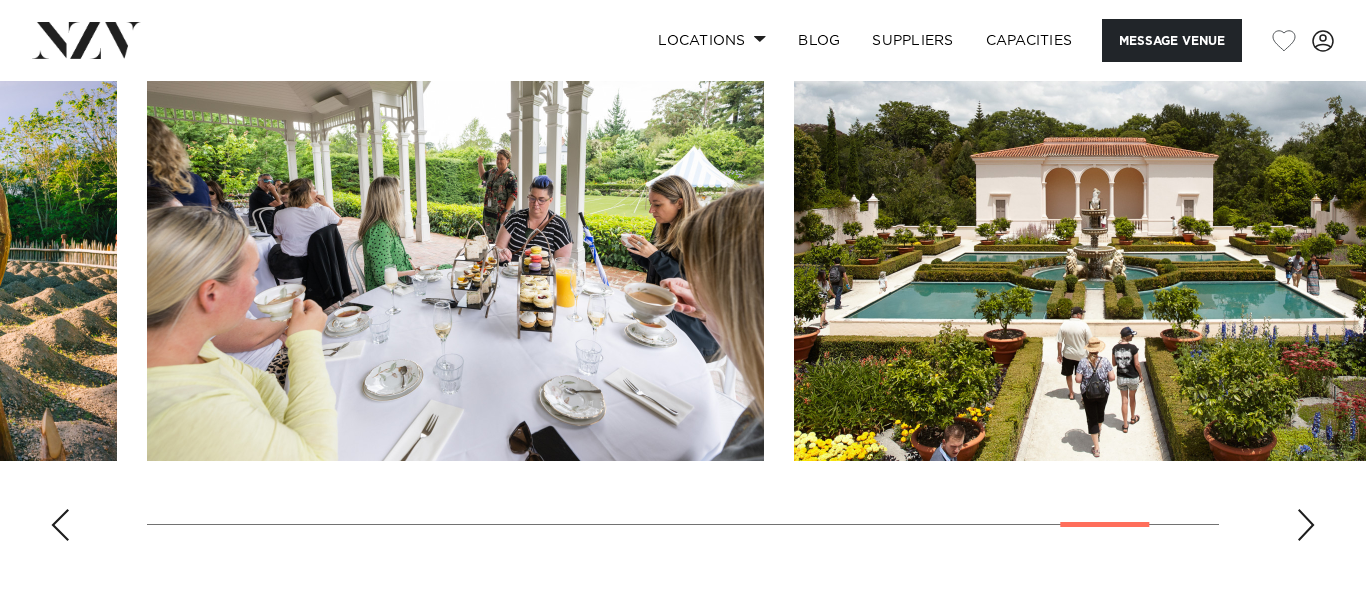 click at bounding box center (1306, 525) 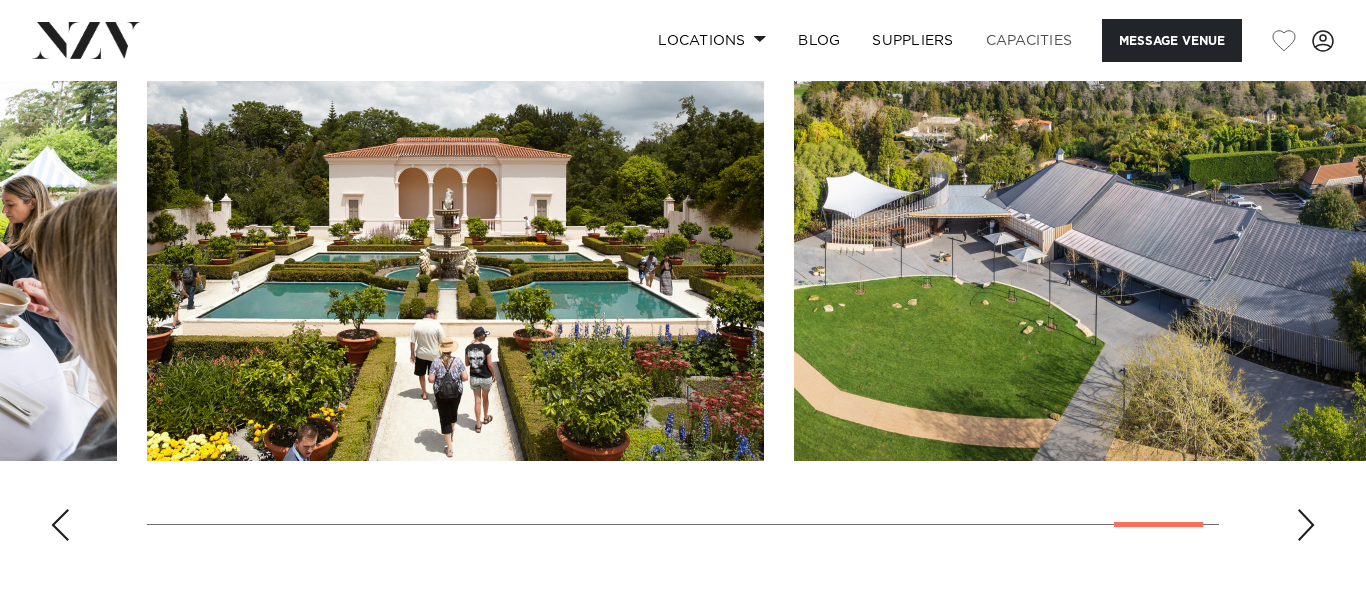 click on "Capacities" at bounding box center [1029, 40] 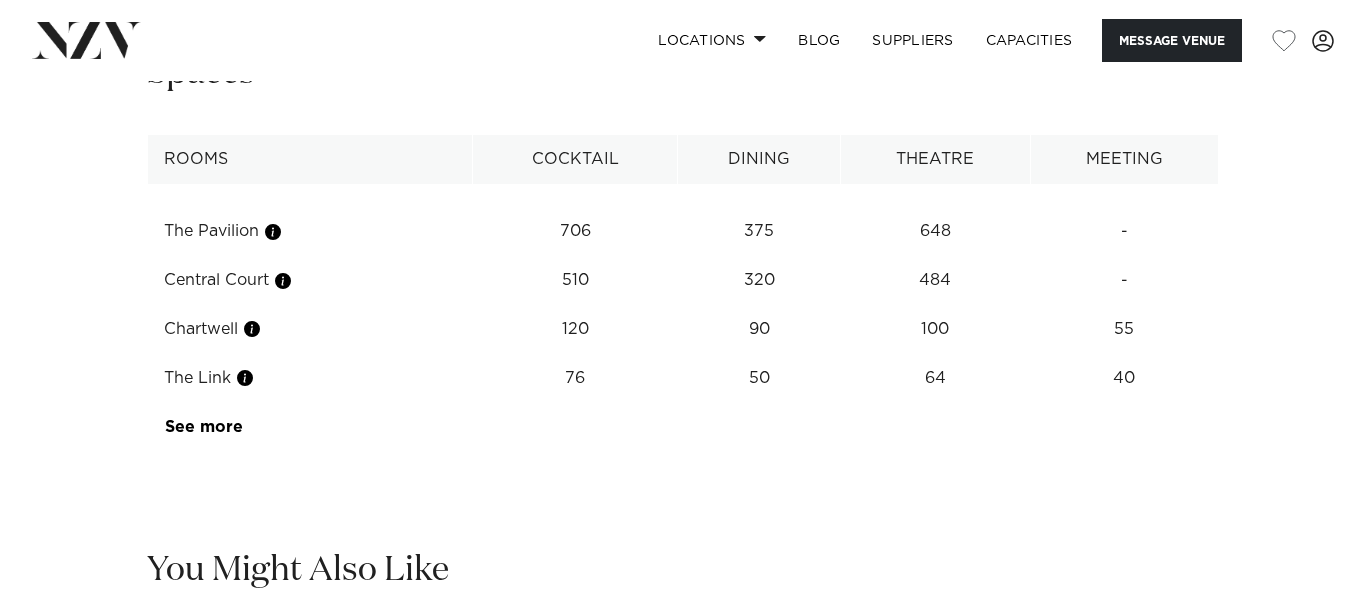 scroll, scrollTop: 2720, scrollLeft: 0, axis: vertical 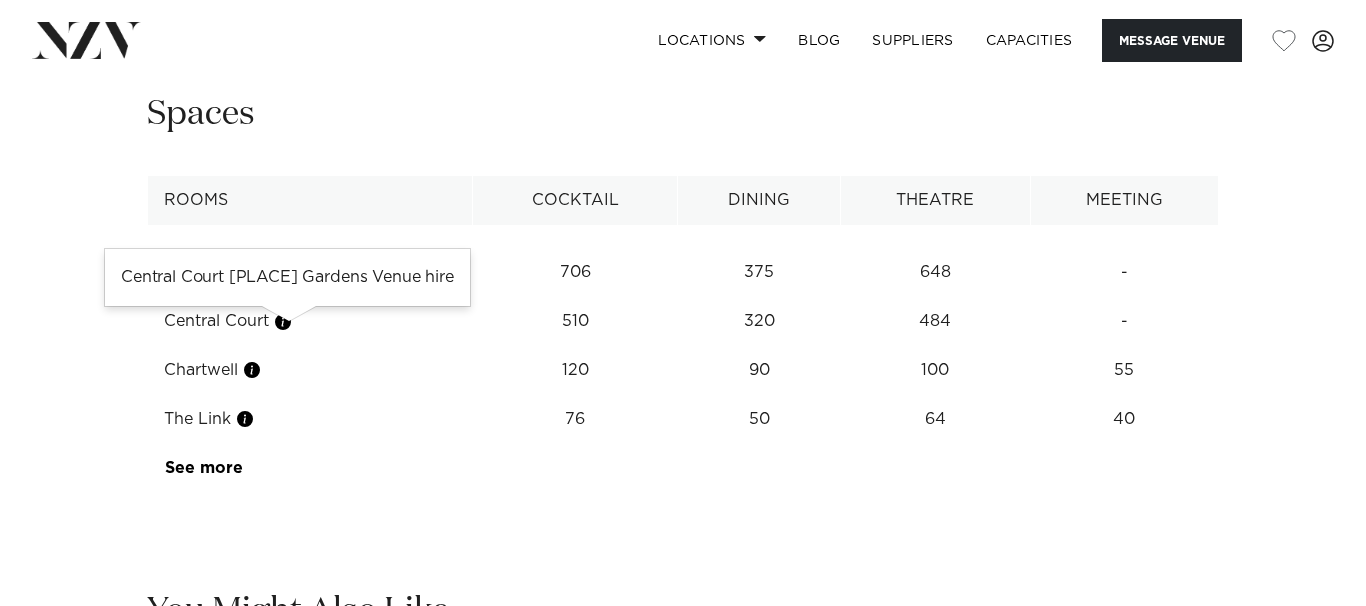 click at bounding box center (283, 322) 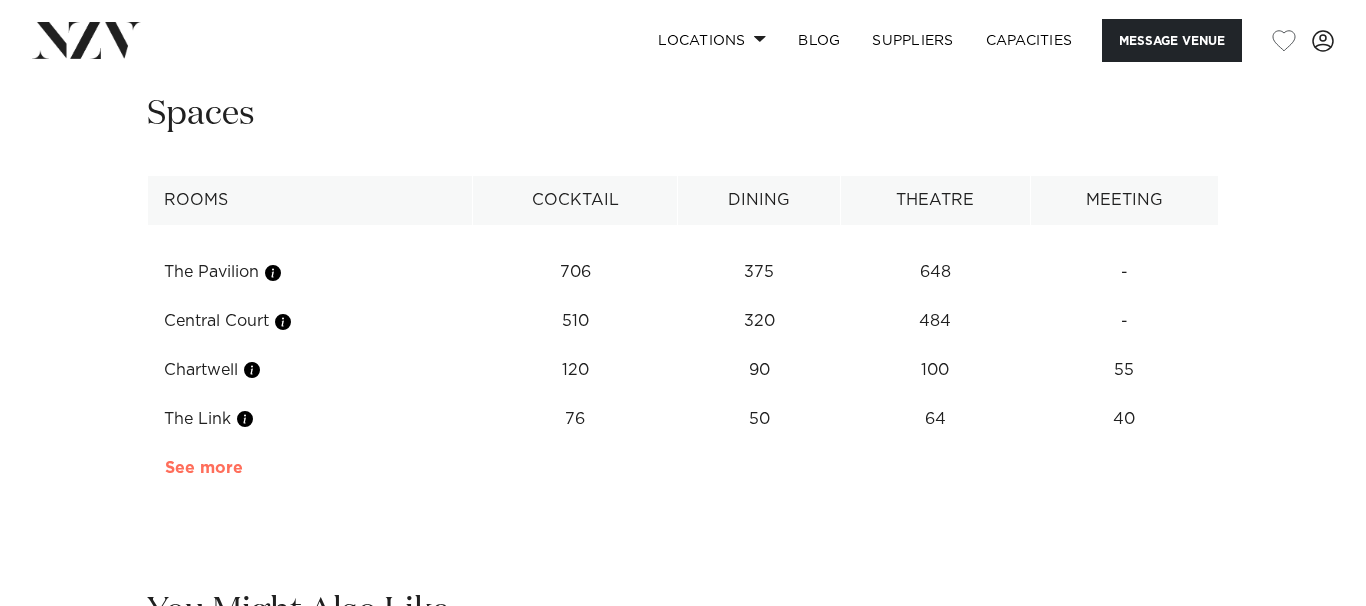 click on "See more" at bounding box center [243, 468] 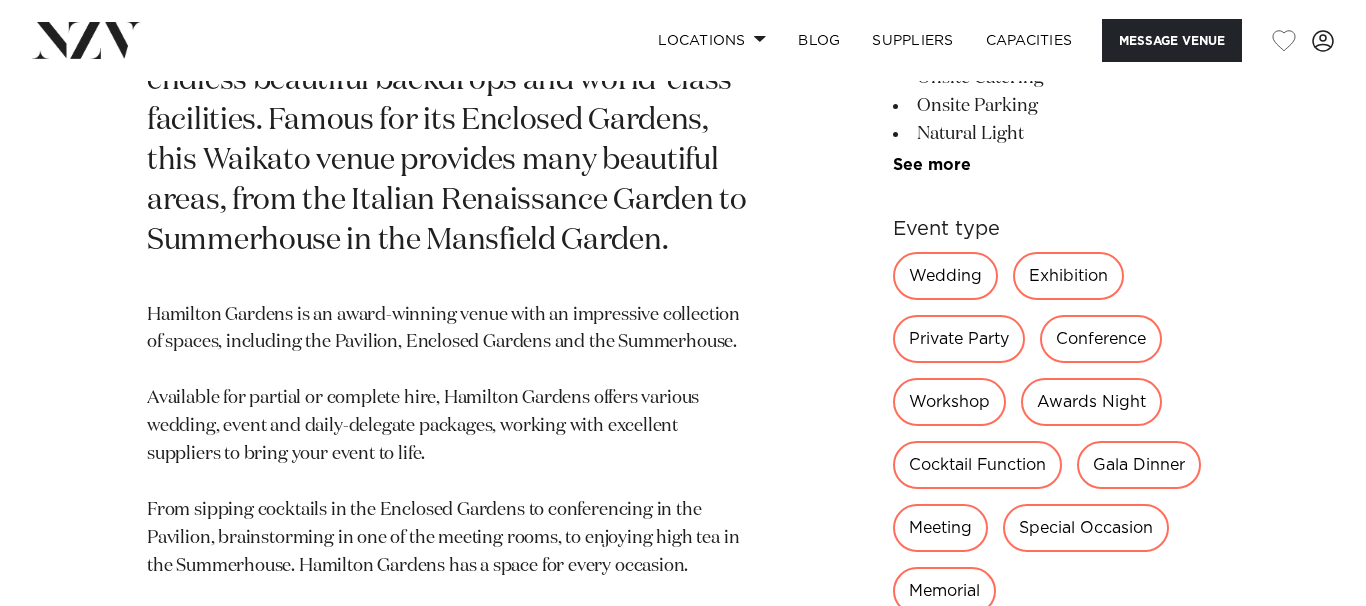 scroll, scrollTop: 941, scrollLeft: 0, axis: vertical 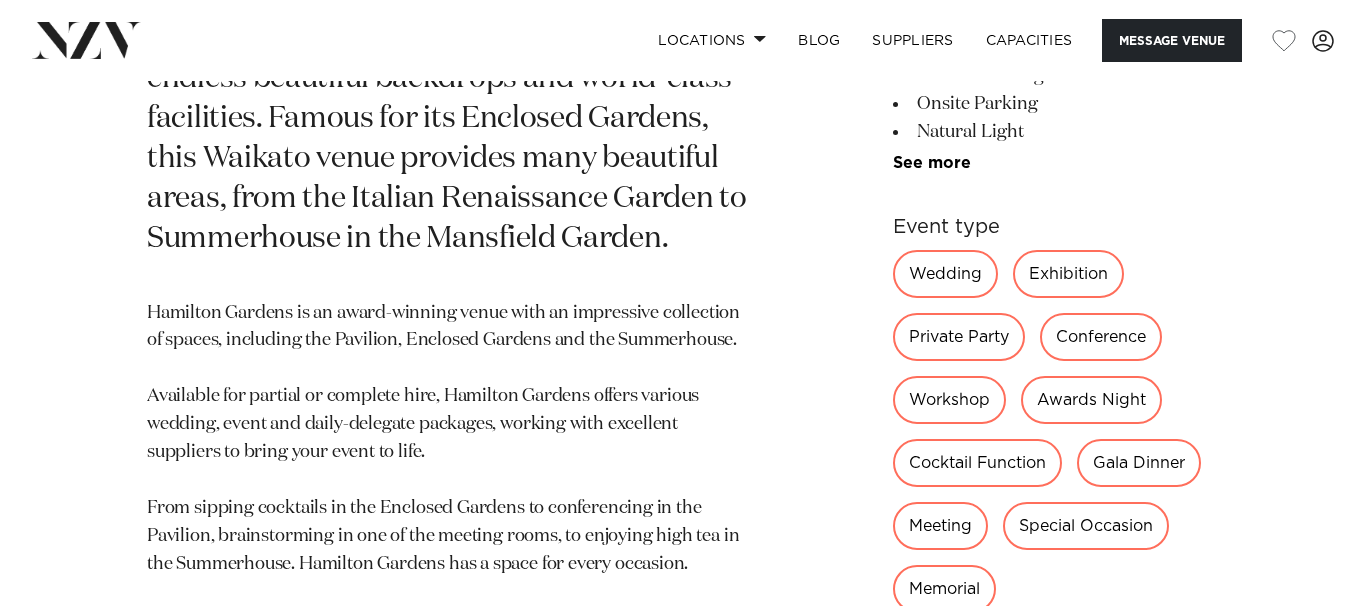 click on "Private Party" at bounding box center [959, 337] 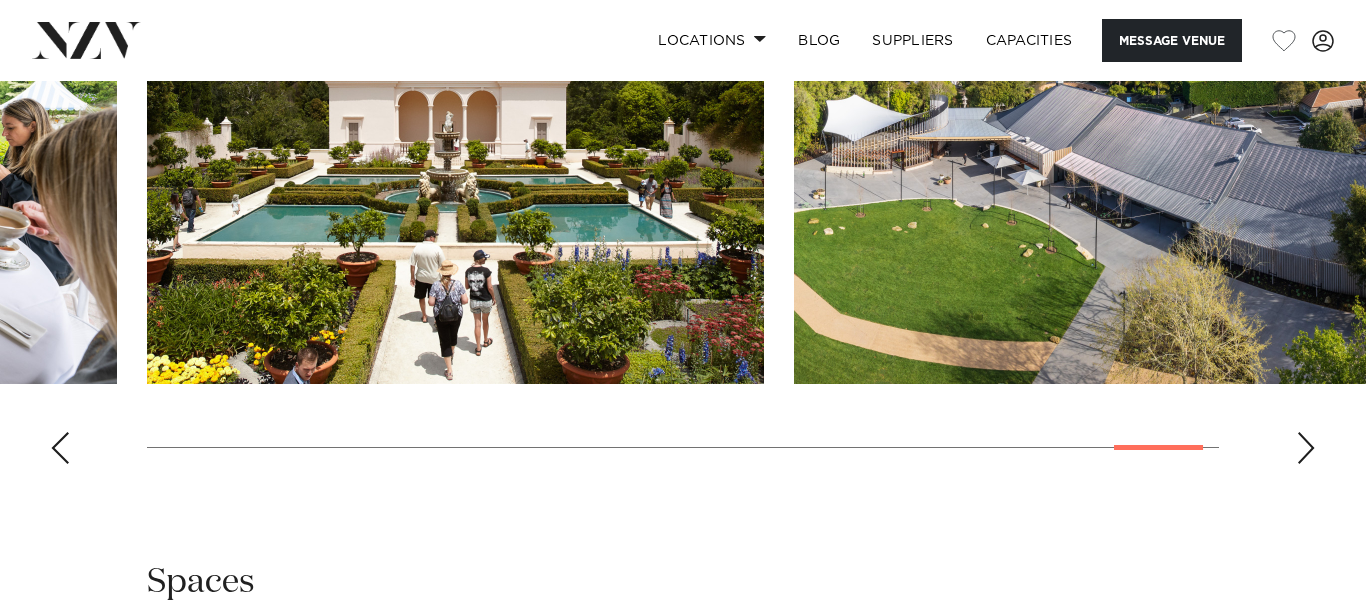 scroll, scrollTop: 2347, scrollLeft: 0, axis: vertical 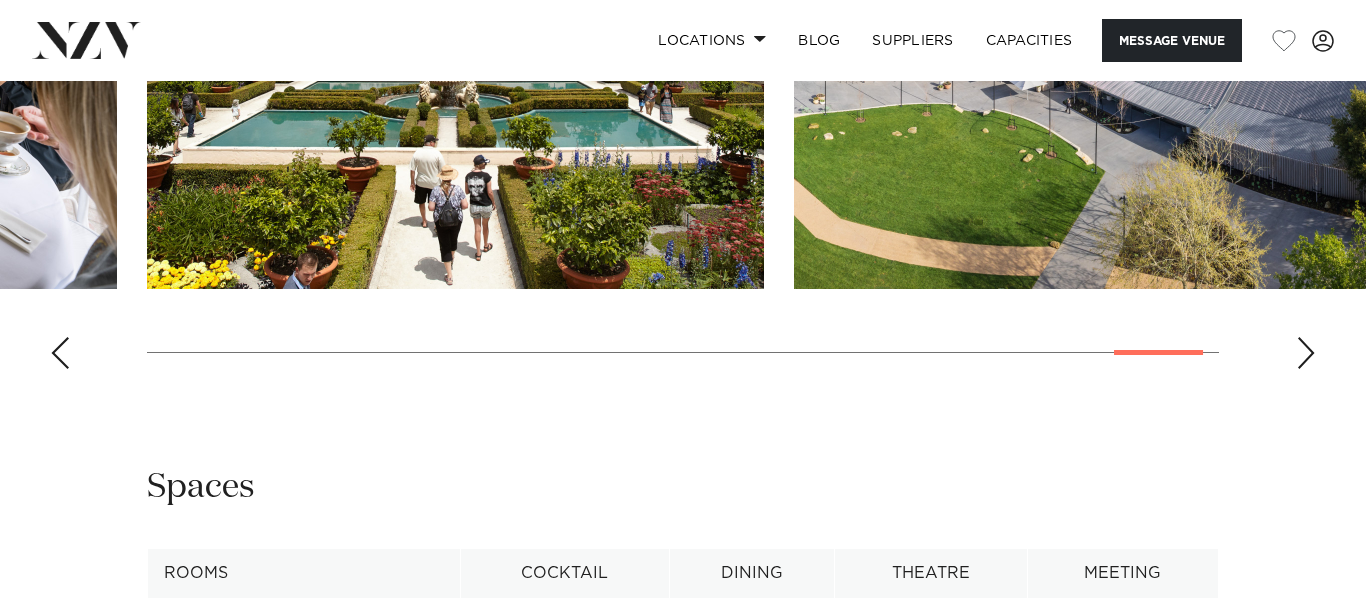 click at bounding box center [1306, 353] 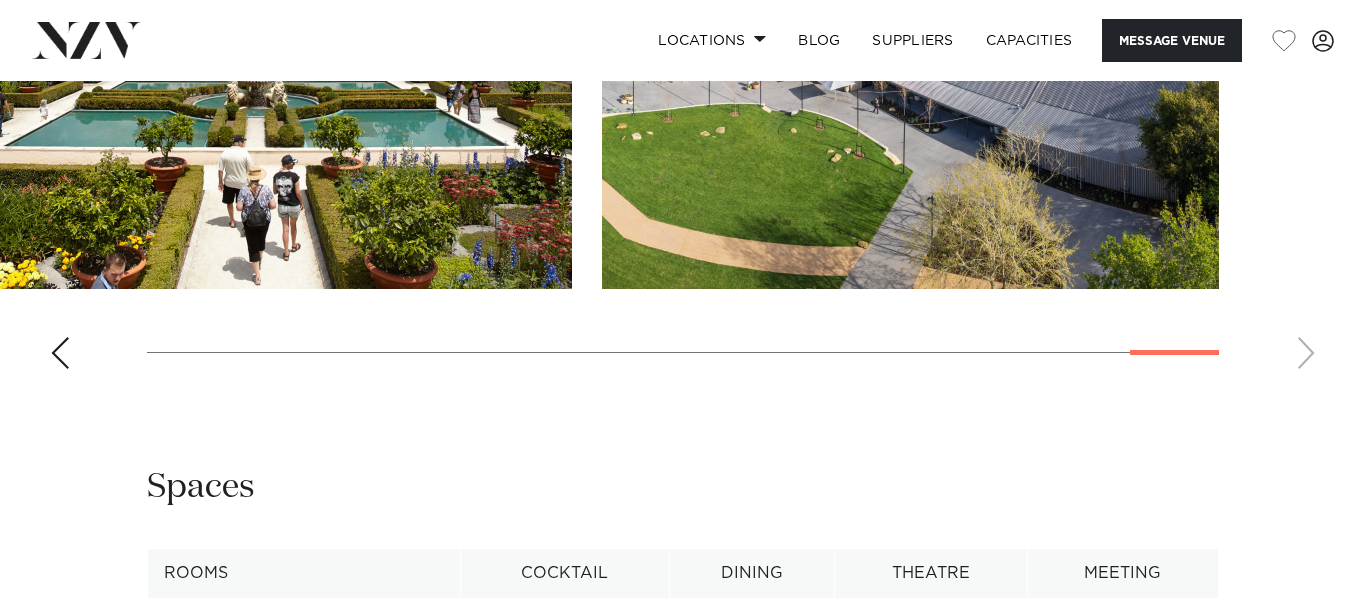 click at bounding box center (683, 110) 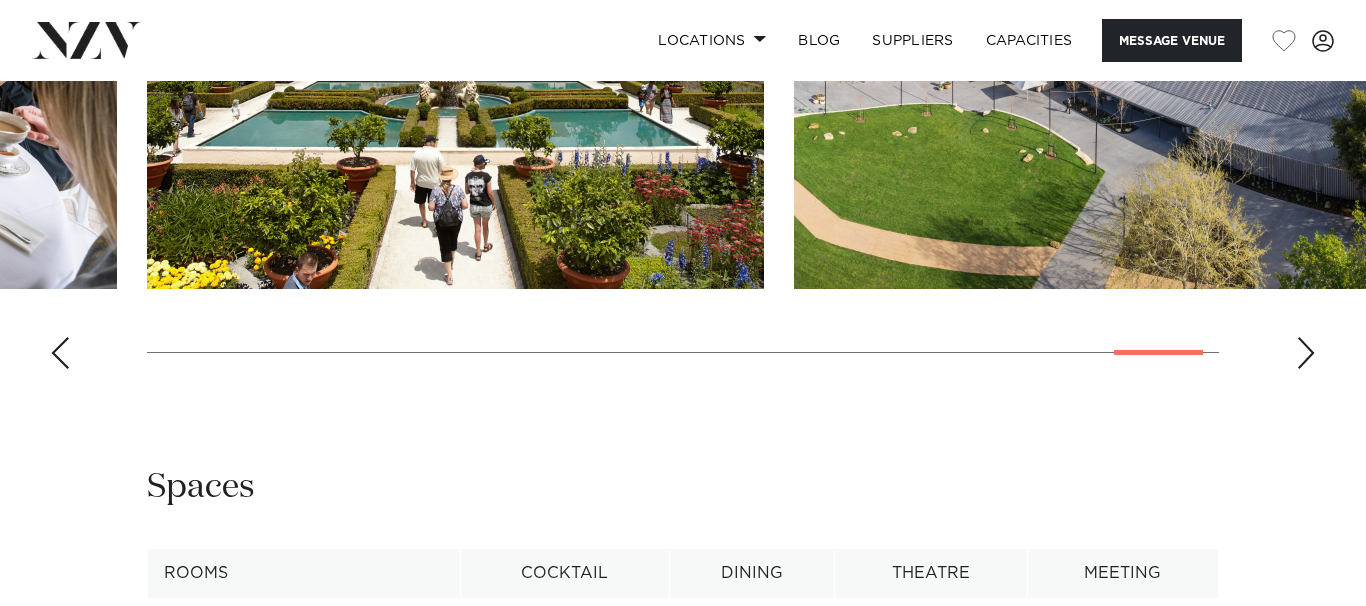 click at bounding box center (60, 353) 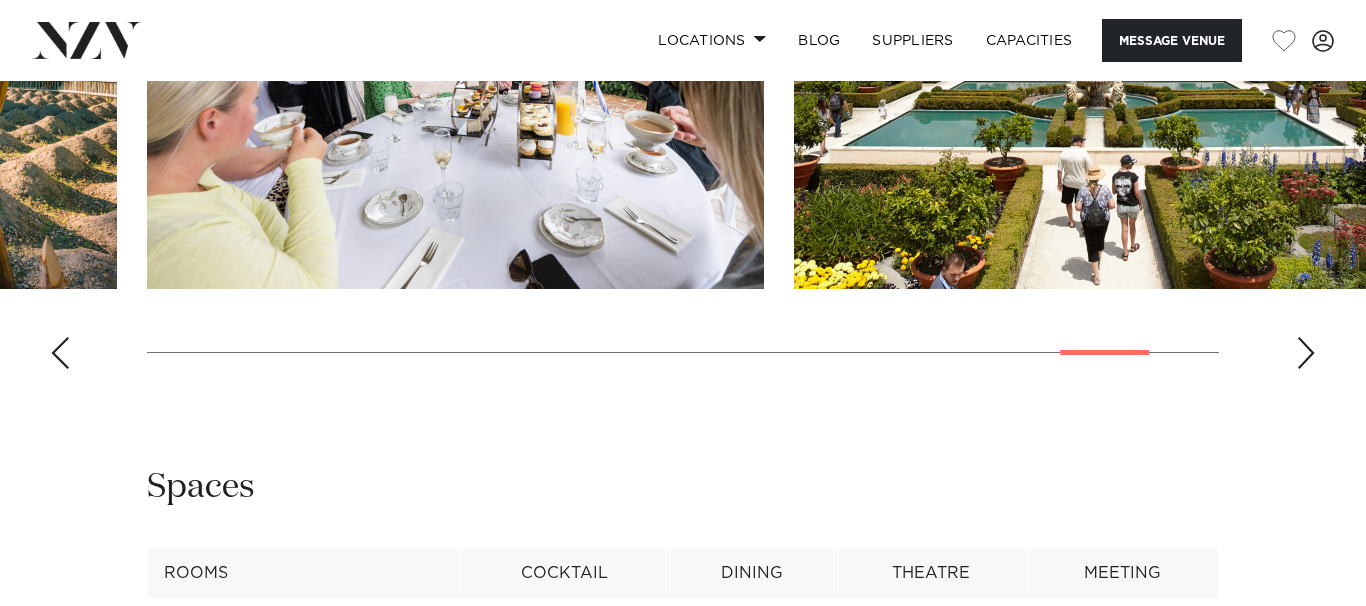 click at bounding box center (60, 353) 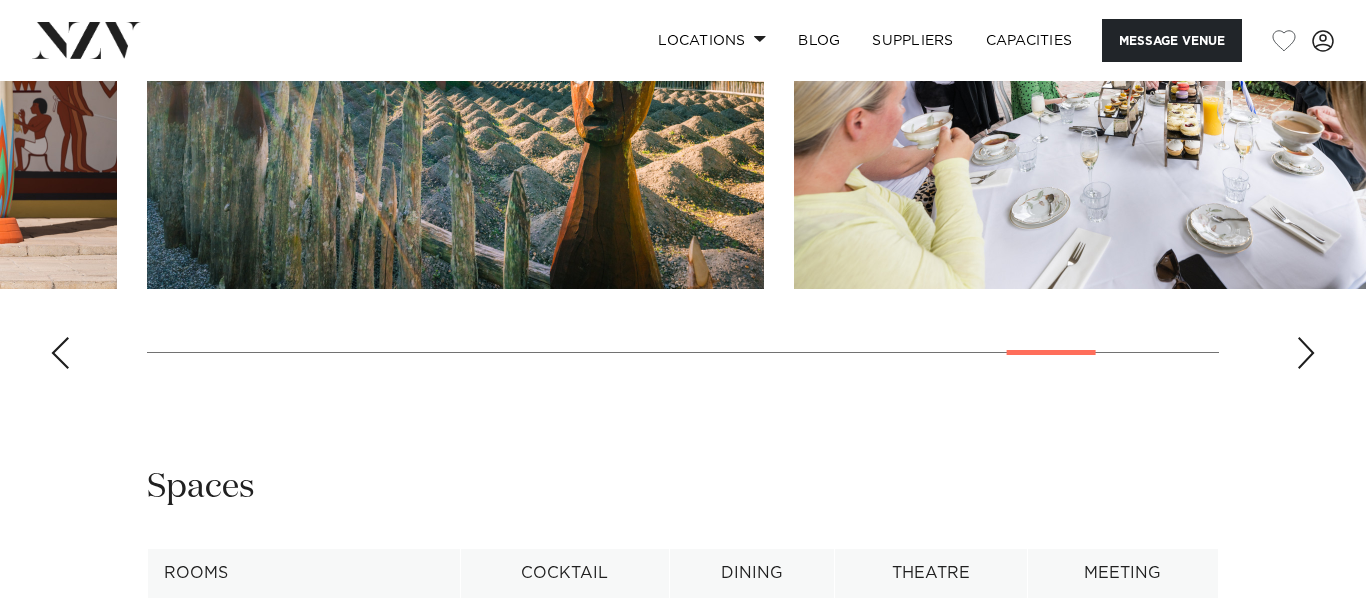click at bounding box center [60, 353] 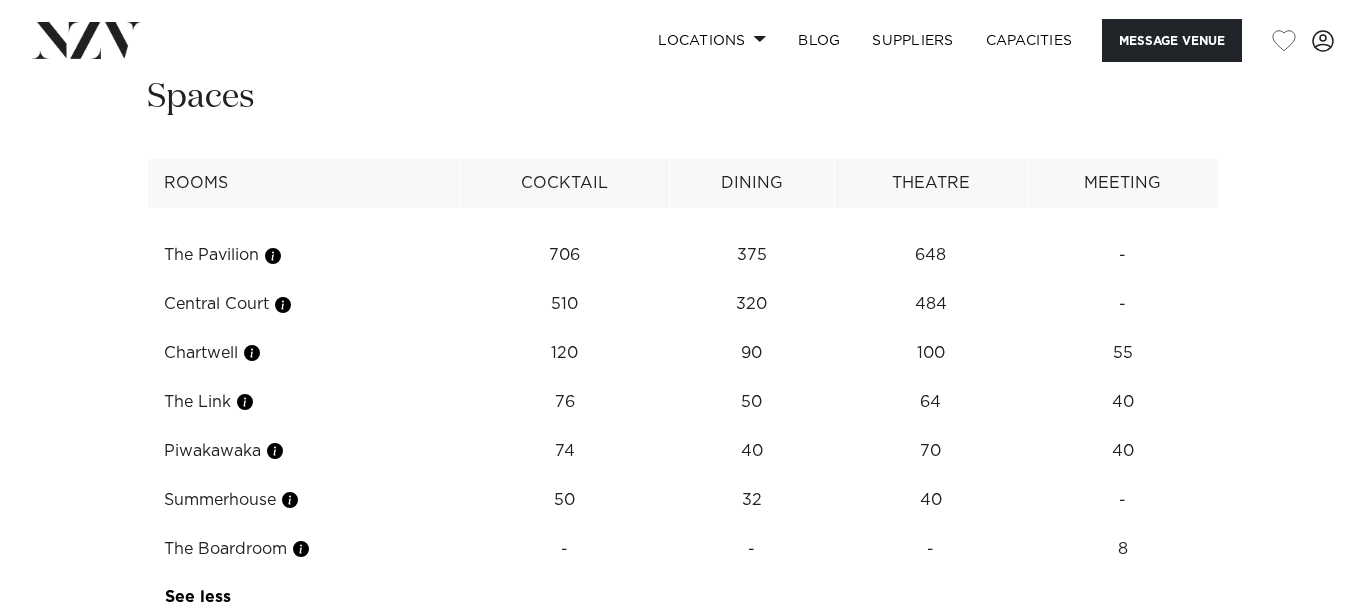 scroll, scrollTop: 2746, scrollLeft: 0, axis: vertical 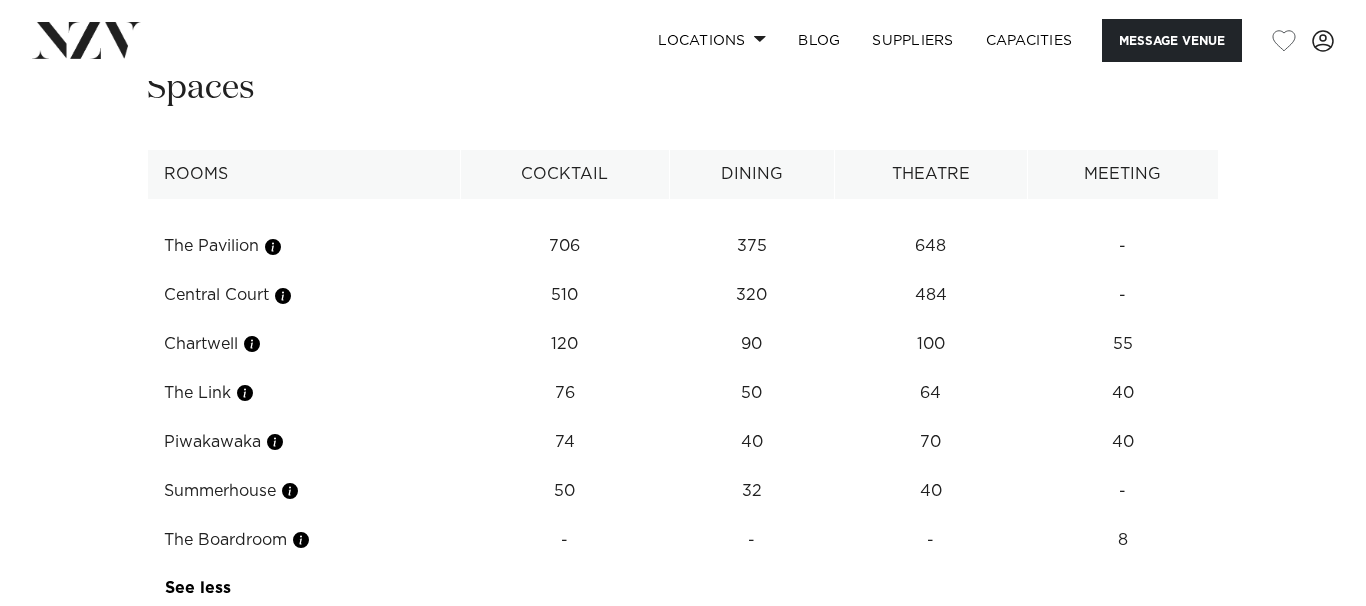 click at bounding box center (245, 393) 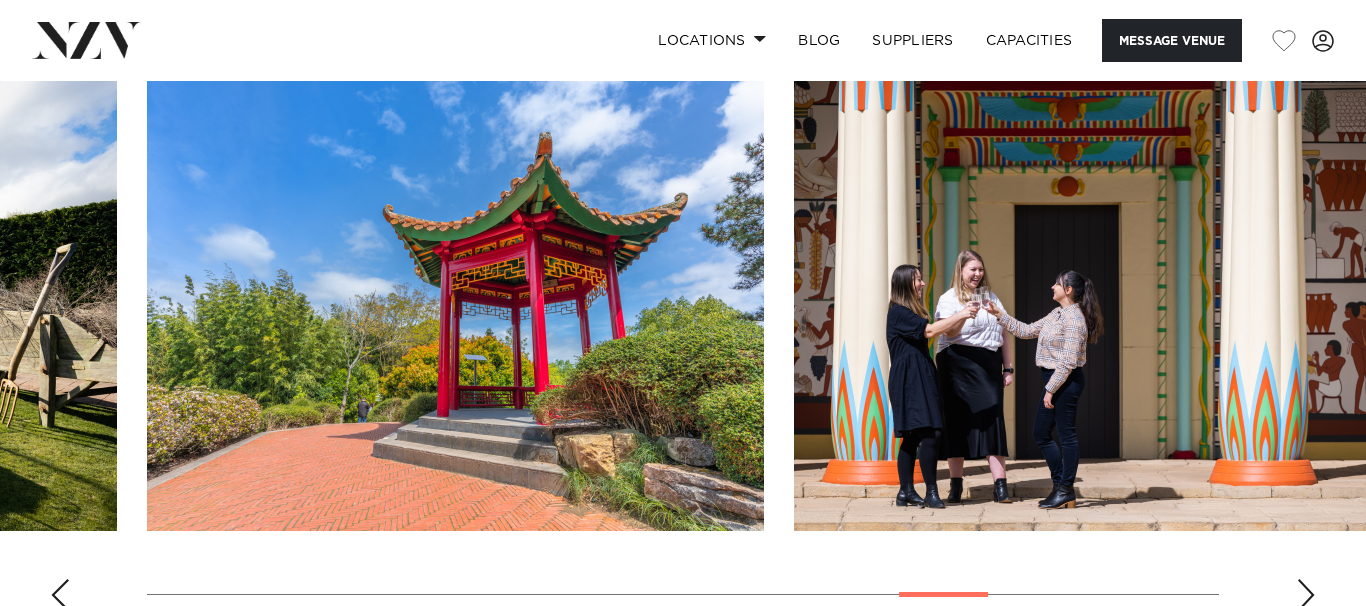 scroll, scrollTop: 2106, scrollLeft: 0, axis: vertical 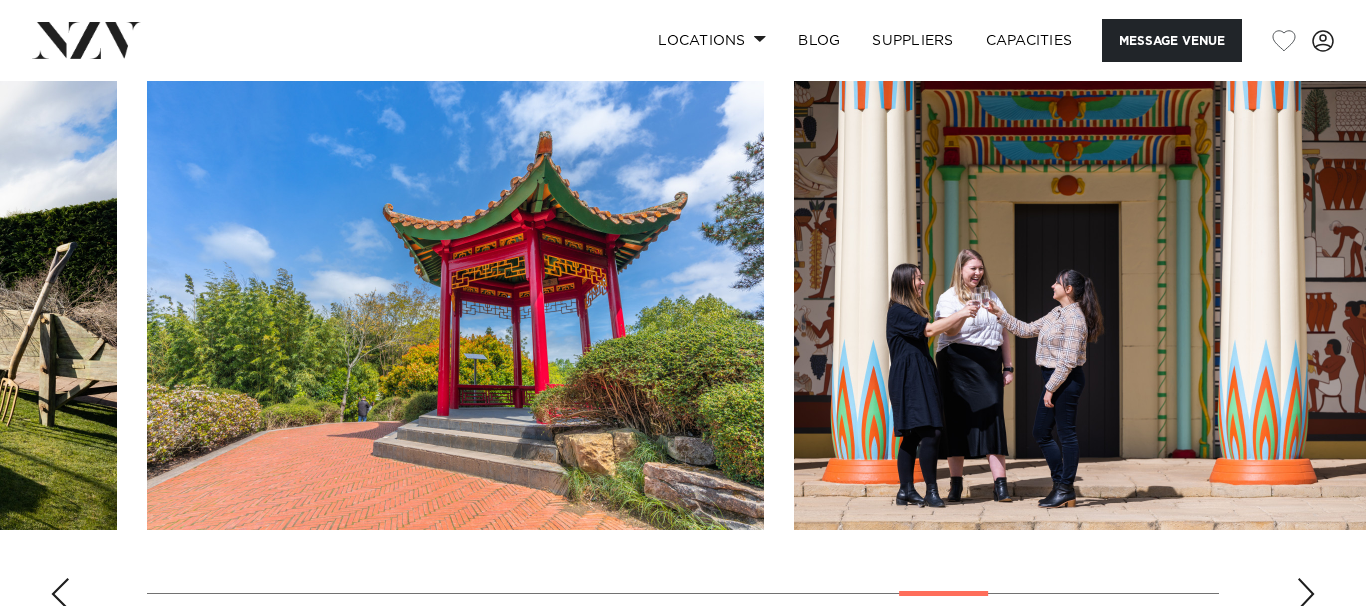 click at bounding box center (455, 303) 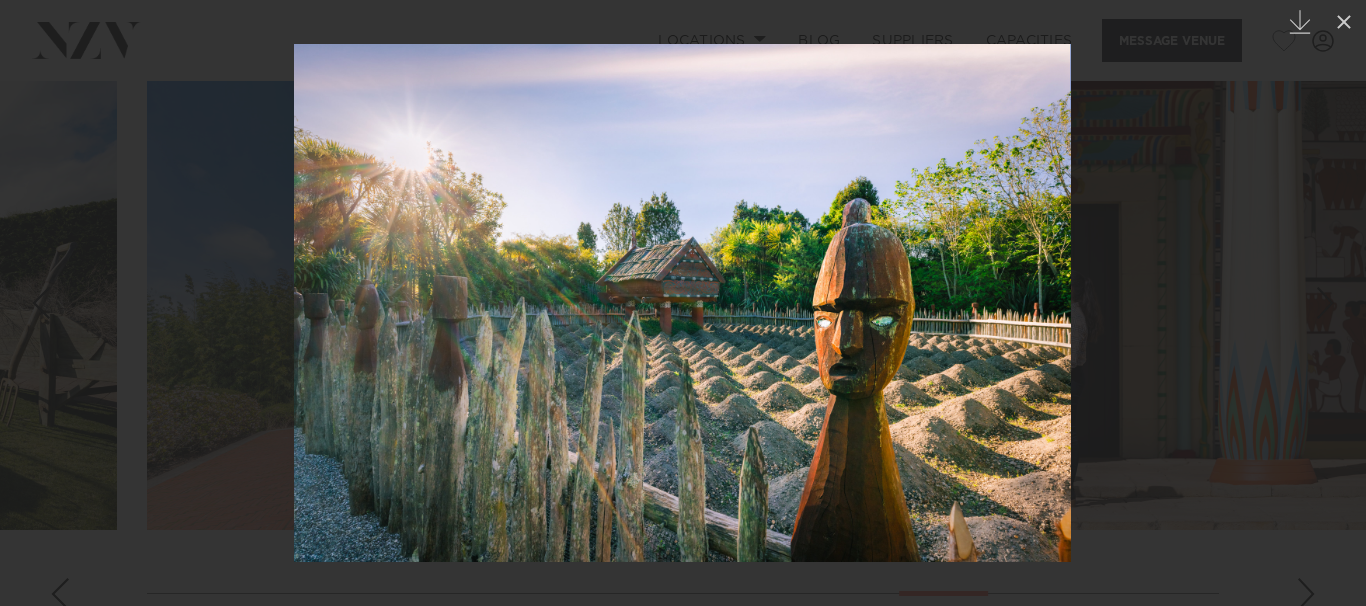 click at bounding box center [683, 303] 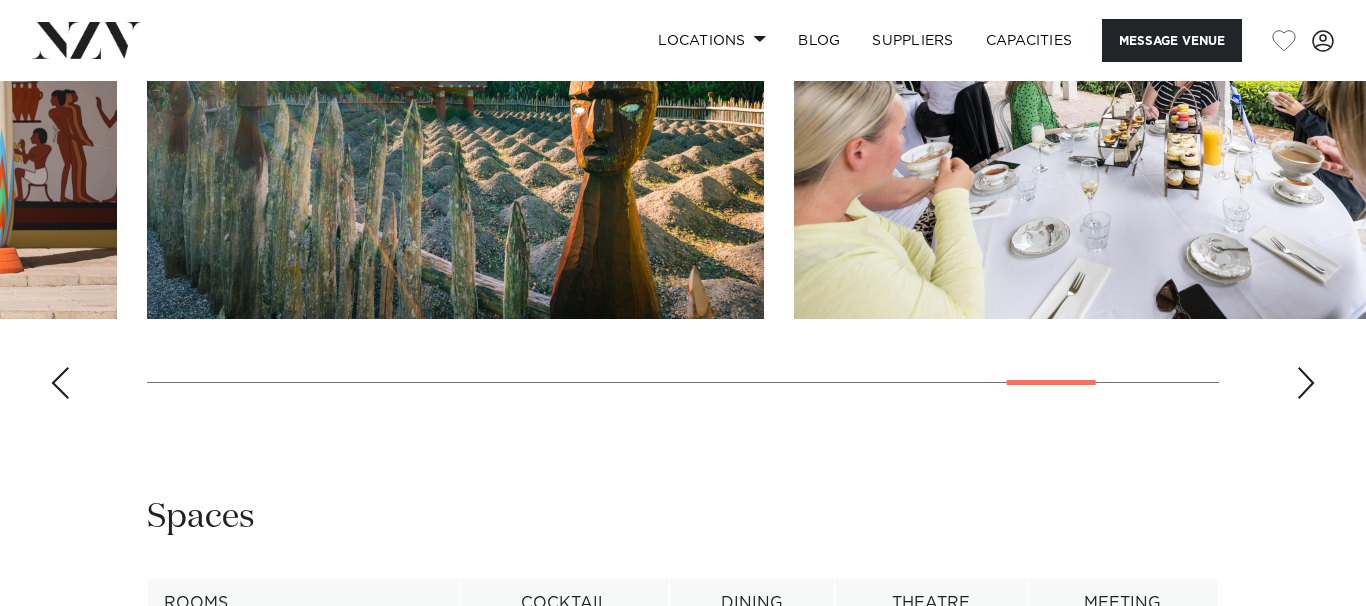 scroll, scrollTop: 2129, scrollLeft: 0, axis: vertical 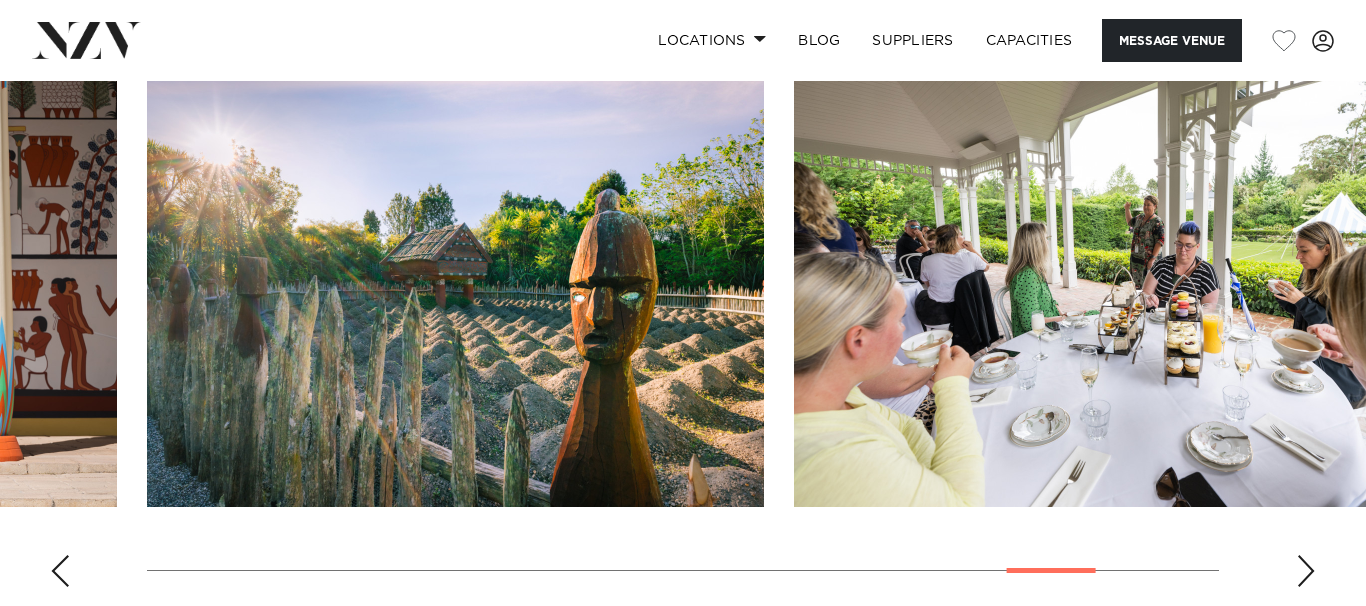 click at bounding box center (1306, 571) 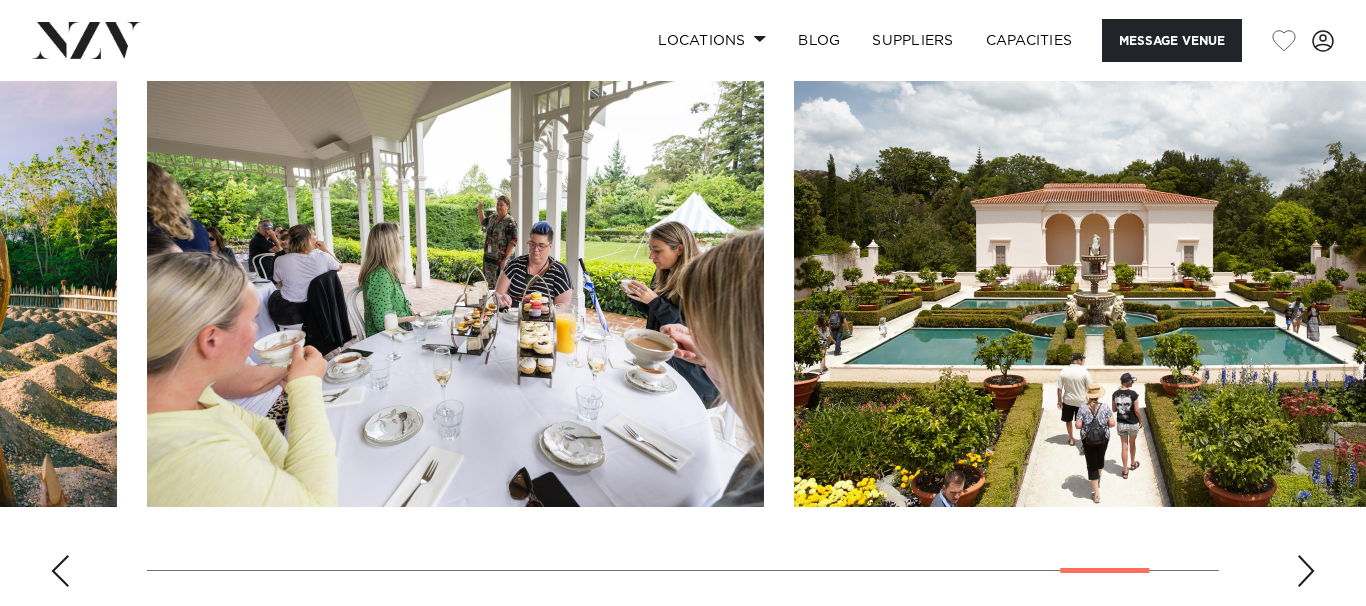 click at bounding box center [1306, 571] 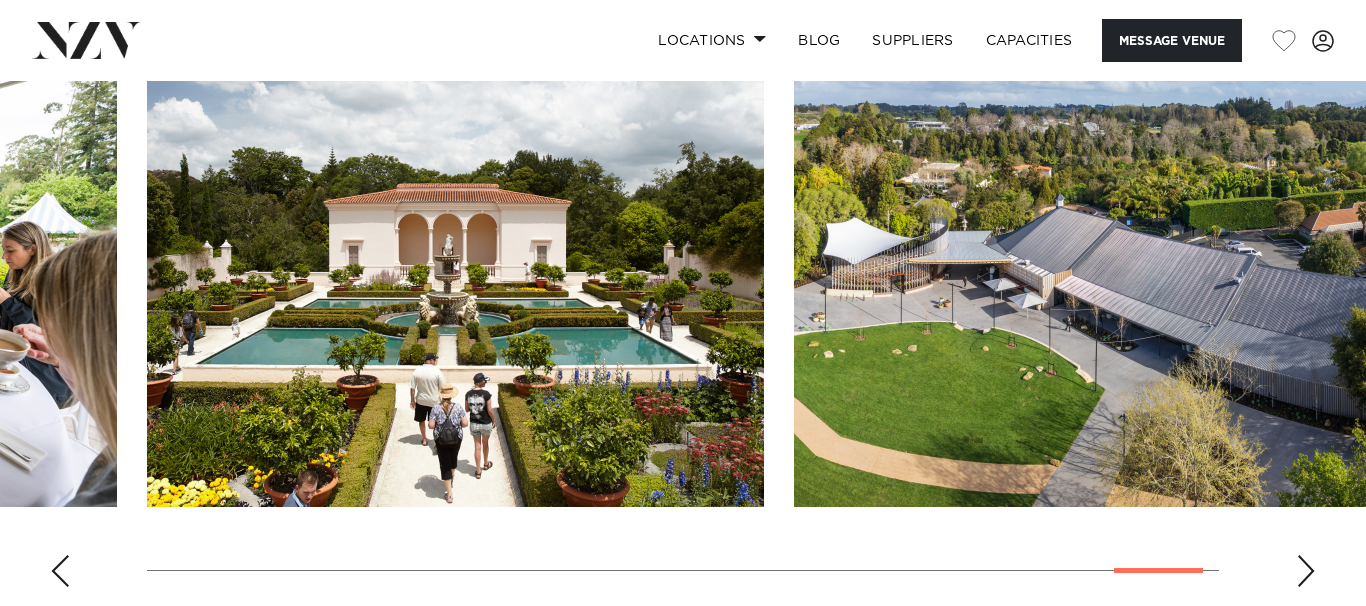 click at bounding box center [1306, 571] 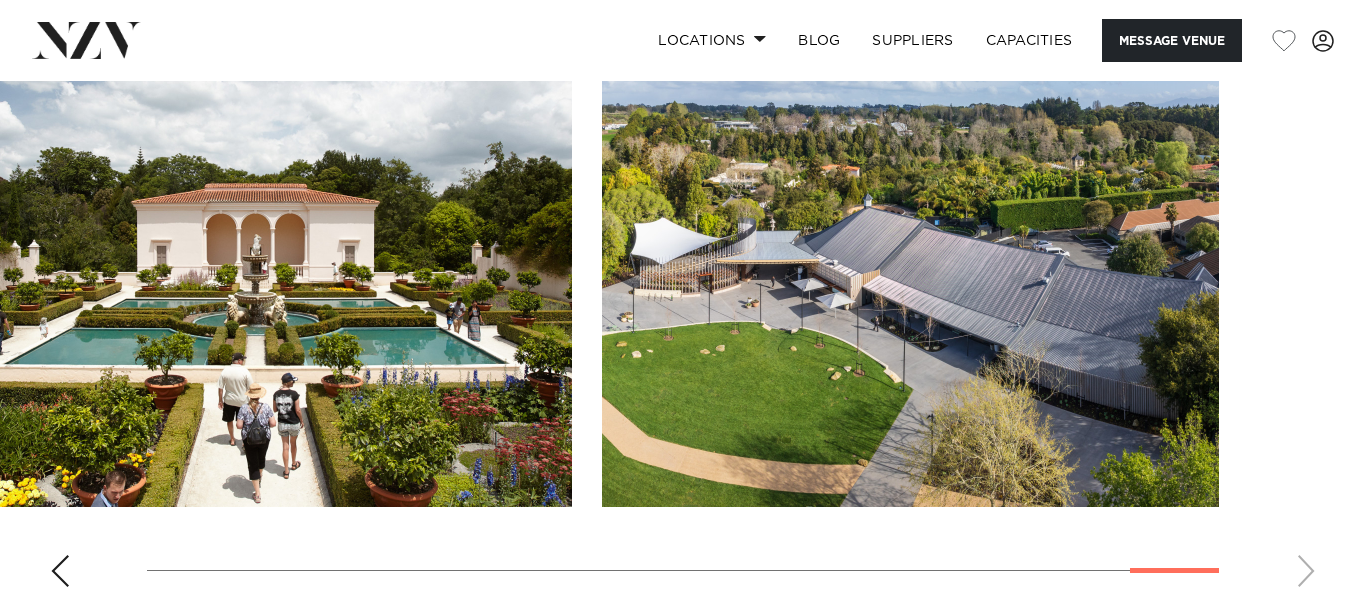 click at bounding box center [683, 328] 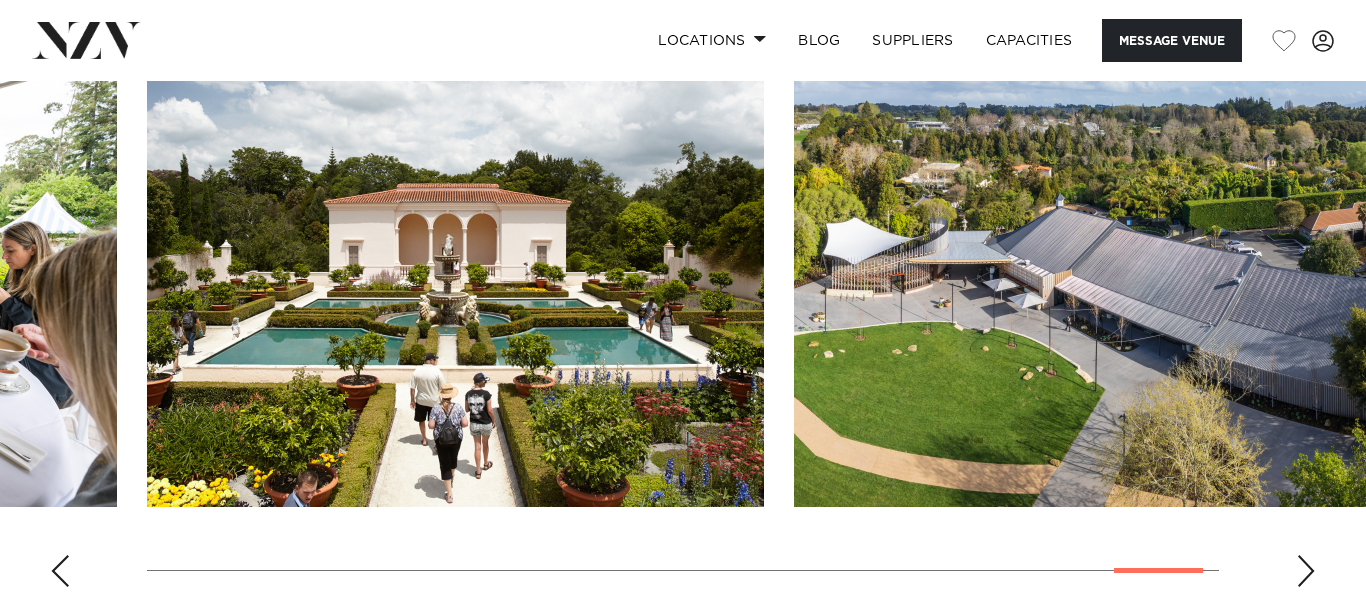 click at bounding box center [60, 571] 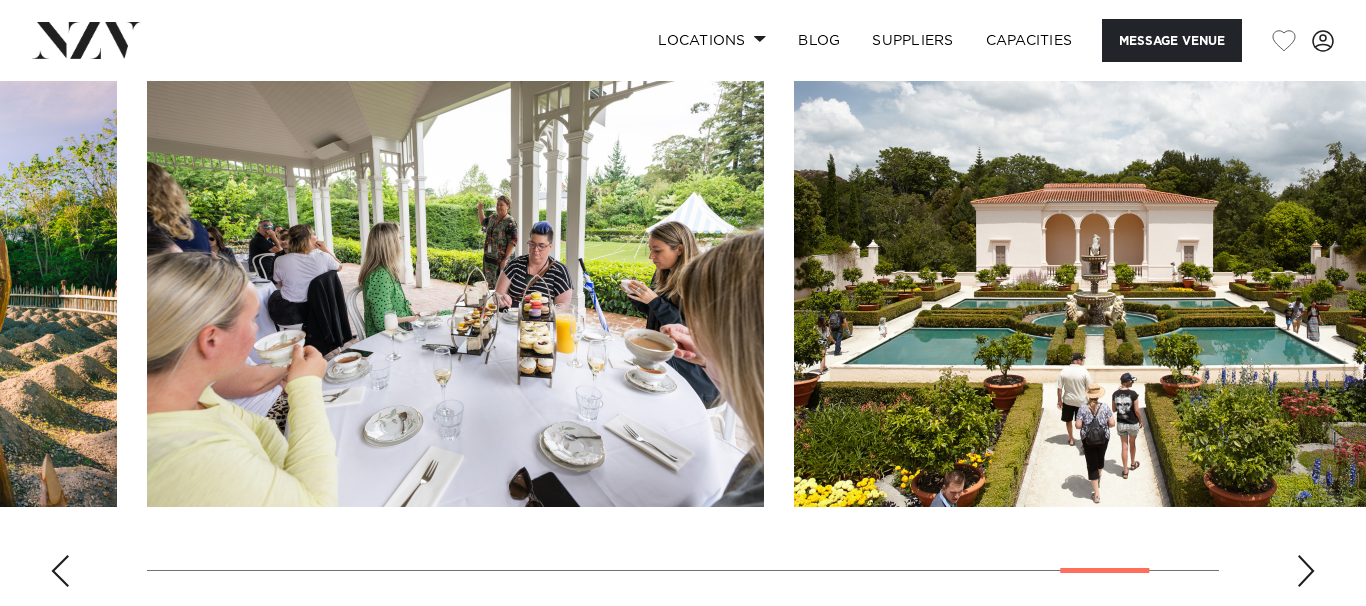 click at bounding box center (60, 571) 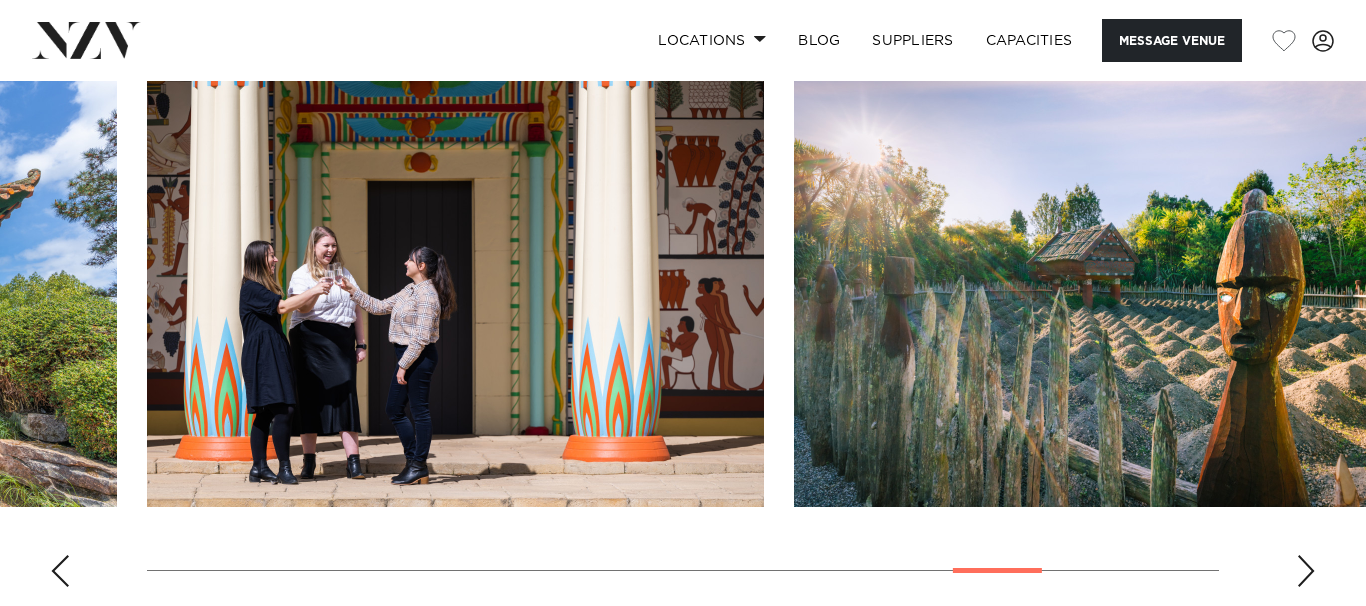 click at bounding box center (60, 571) 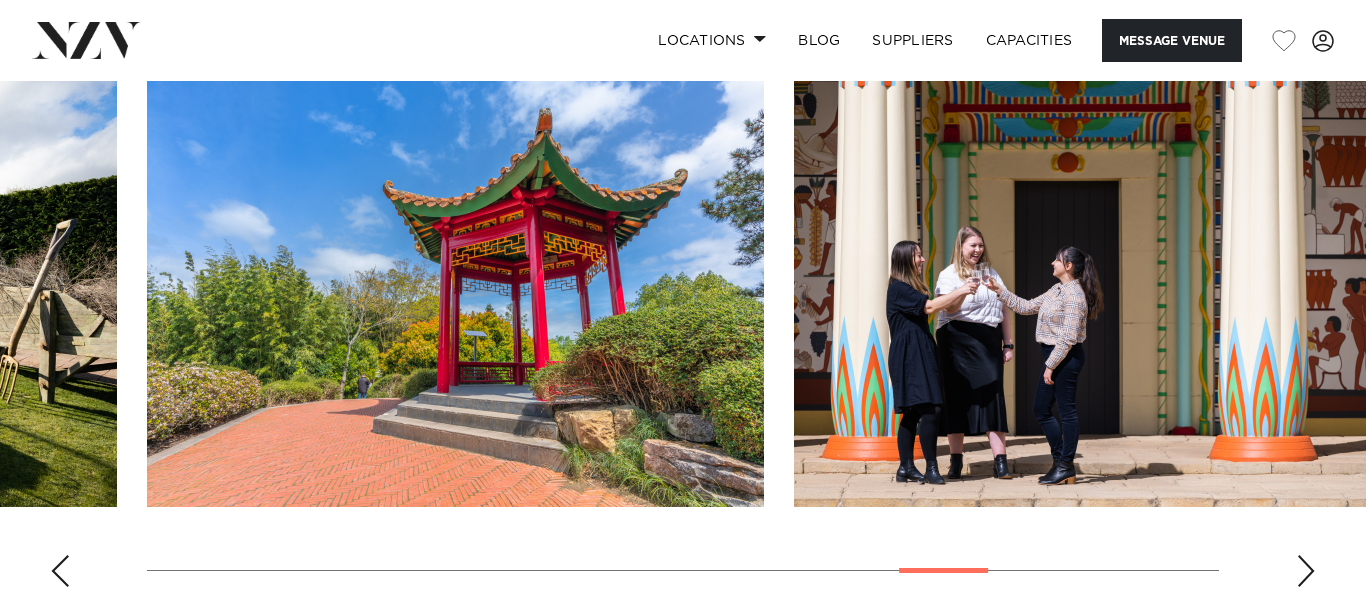 click at bounding box center (60, 571) 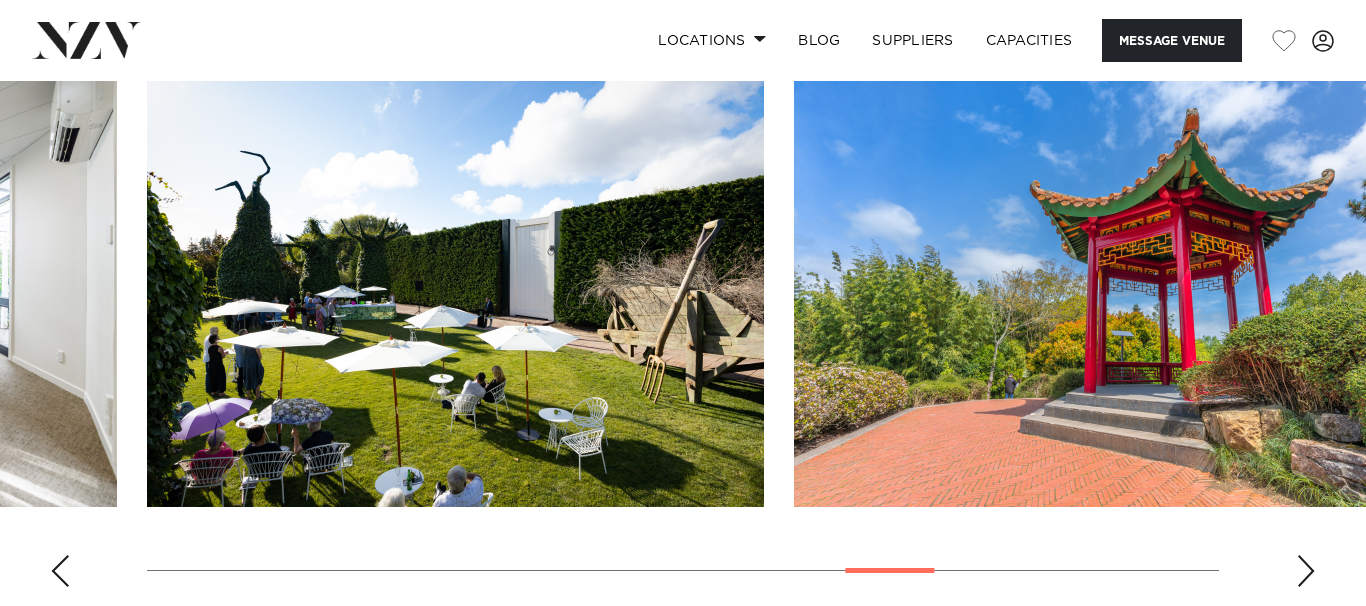 click at bounding box center [60, 571] 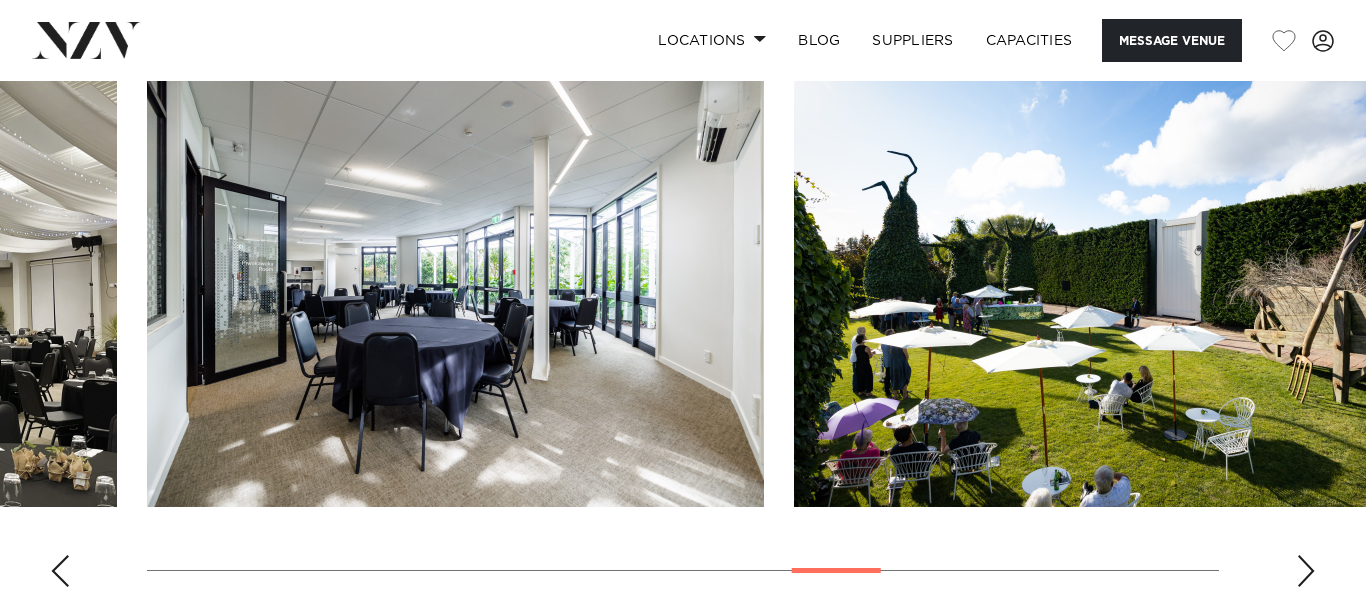 click at bounding box center [683, 328] 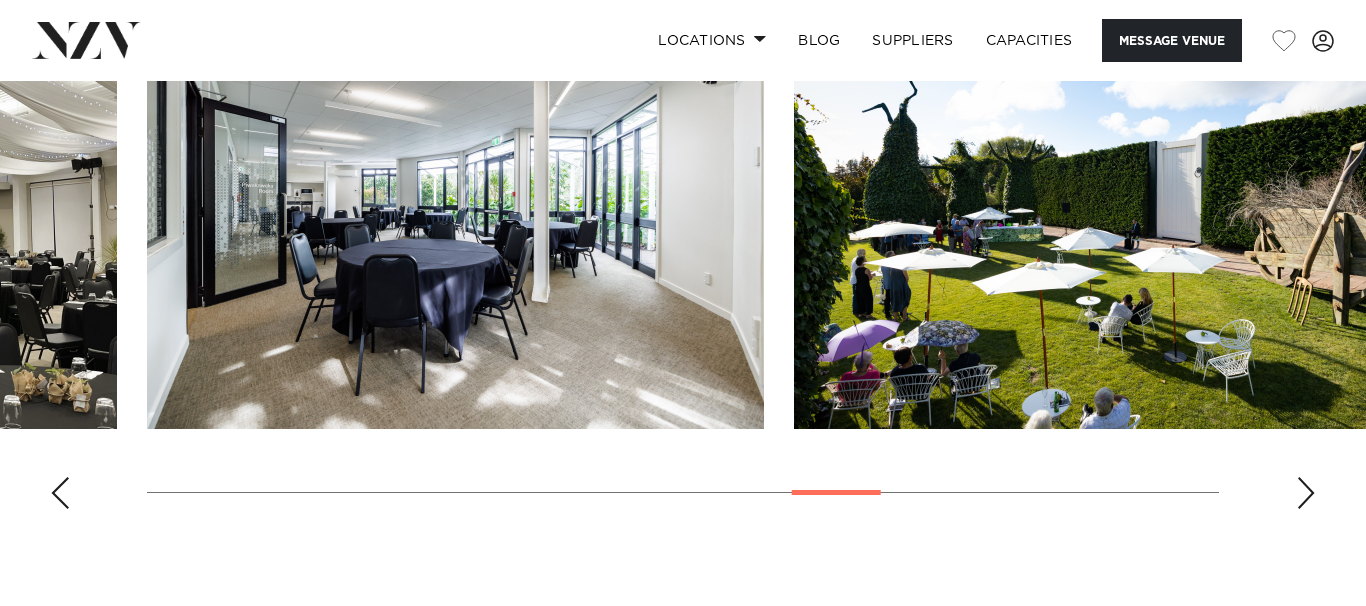 scroll, scrollTop: 2212, scrollLeft: 0, axis: vertical 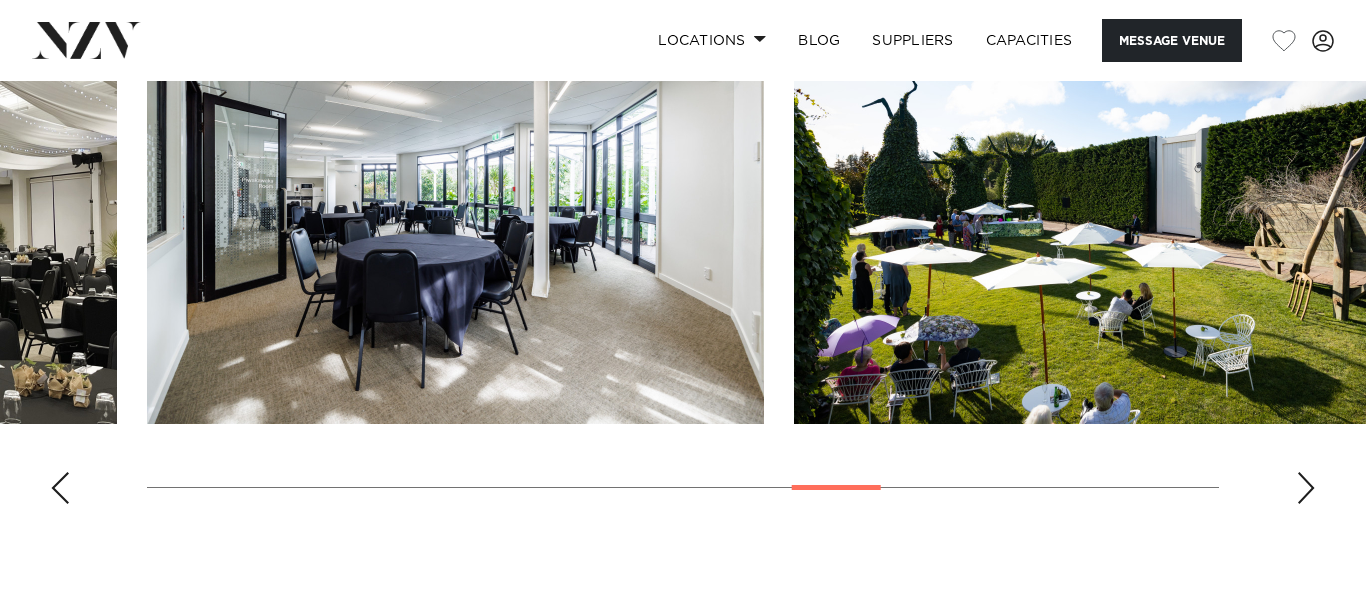 click at bounding box center [60, 488] 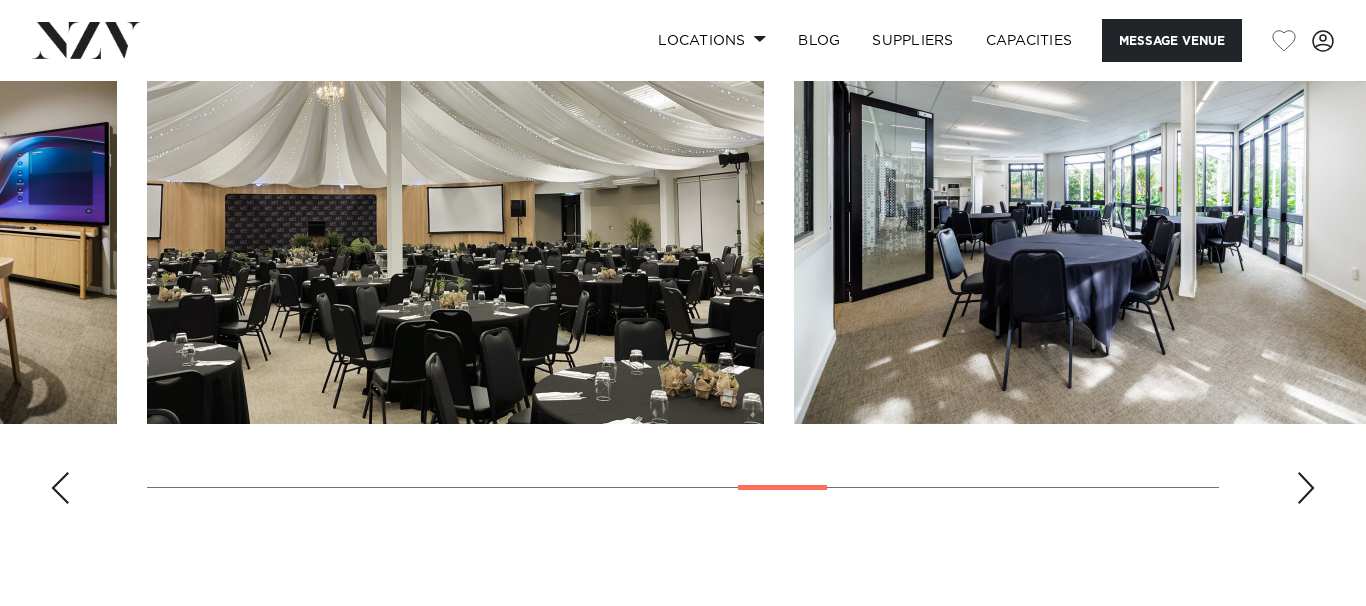 click at bounding box center [60, 488] 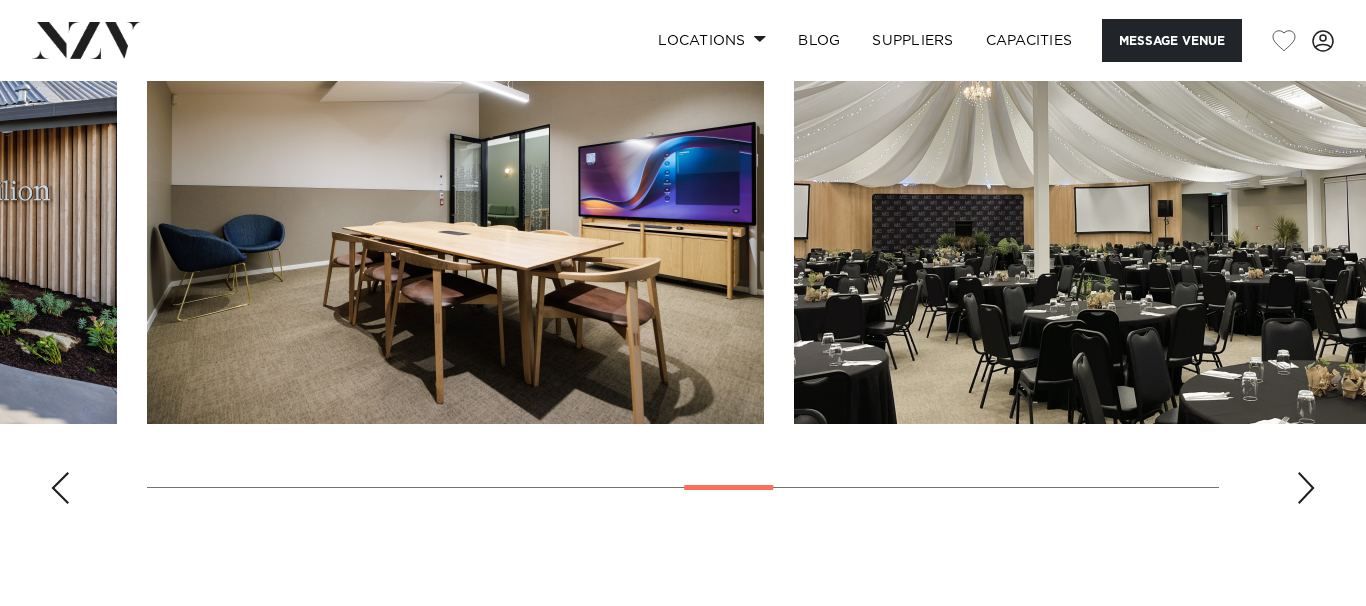 click at bounding box center [60, 488] 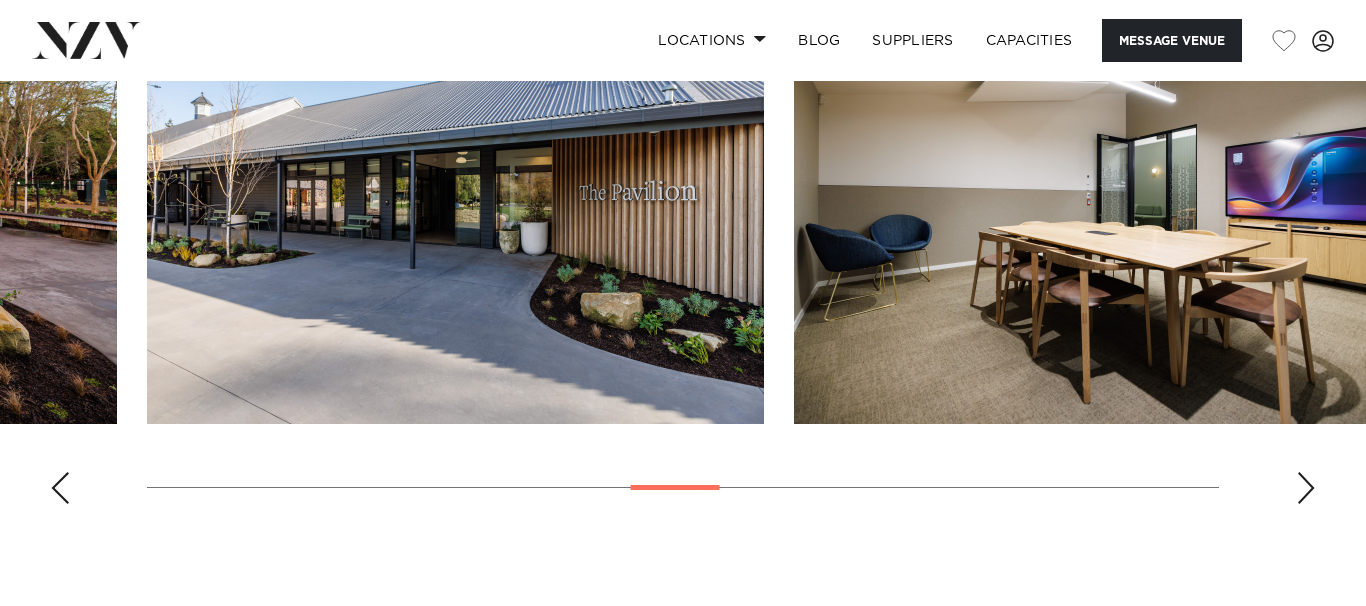 click at bounding box center (60, 488) 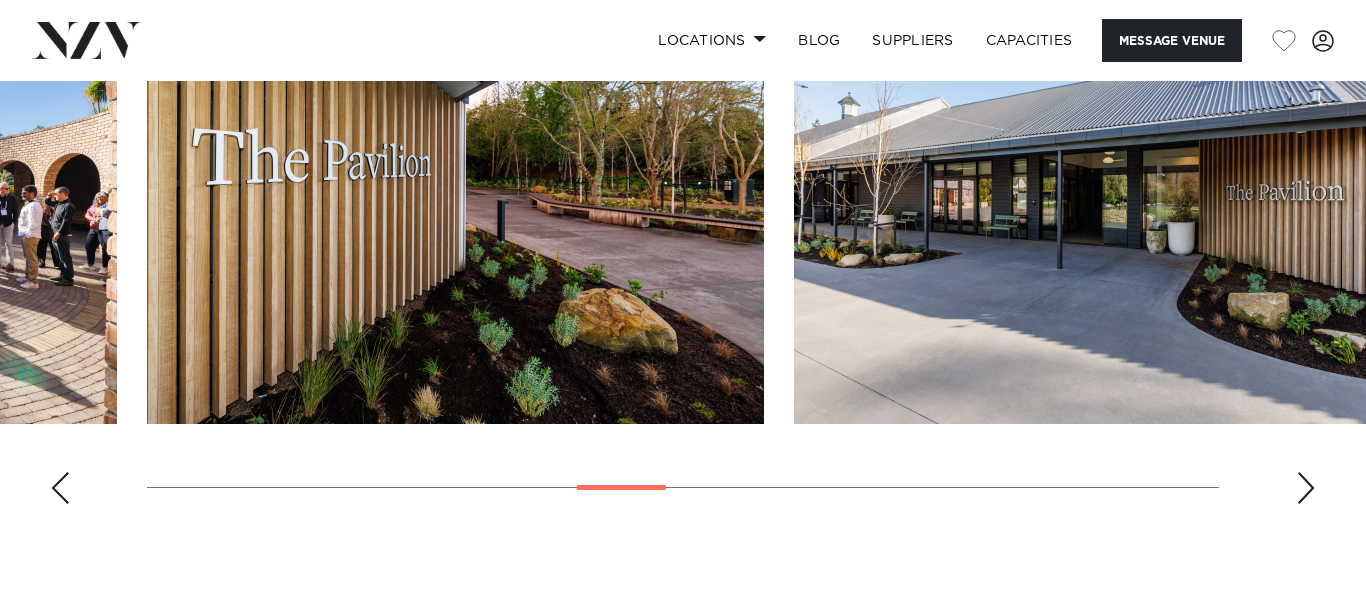 click at bounding box center [60, 488] 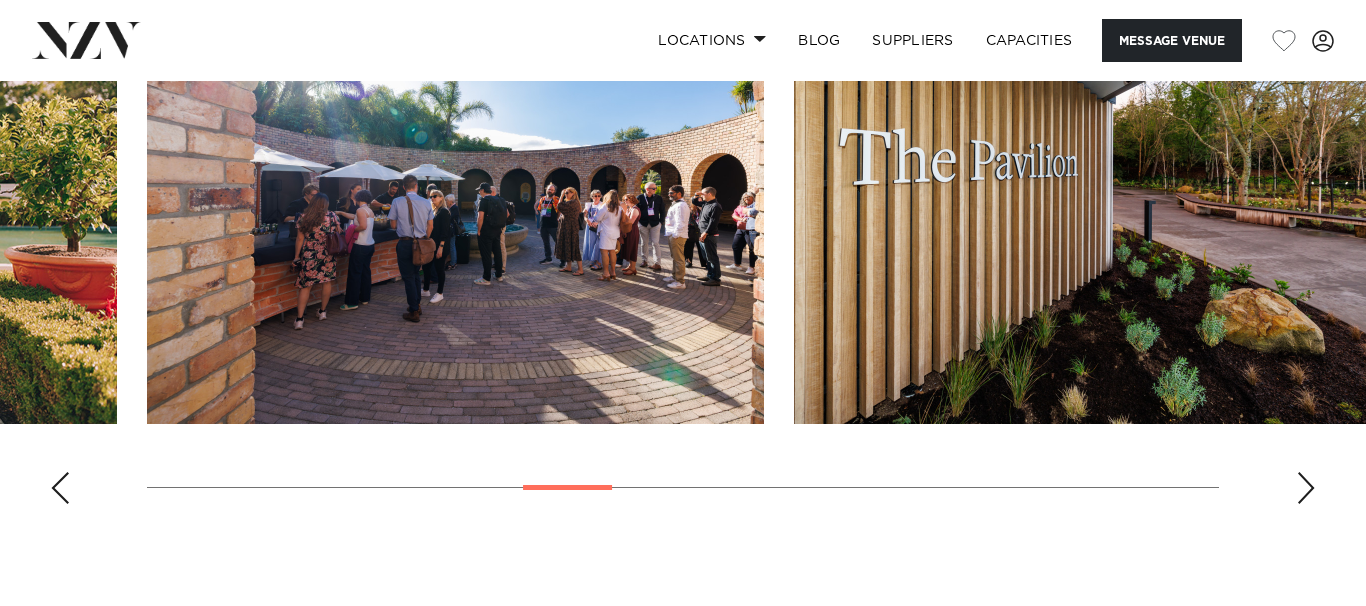 click at bounding box center [60, 488] 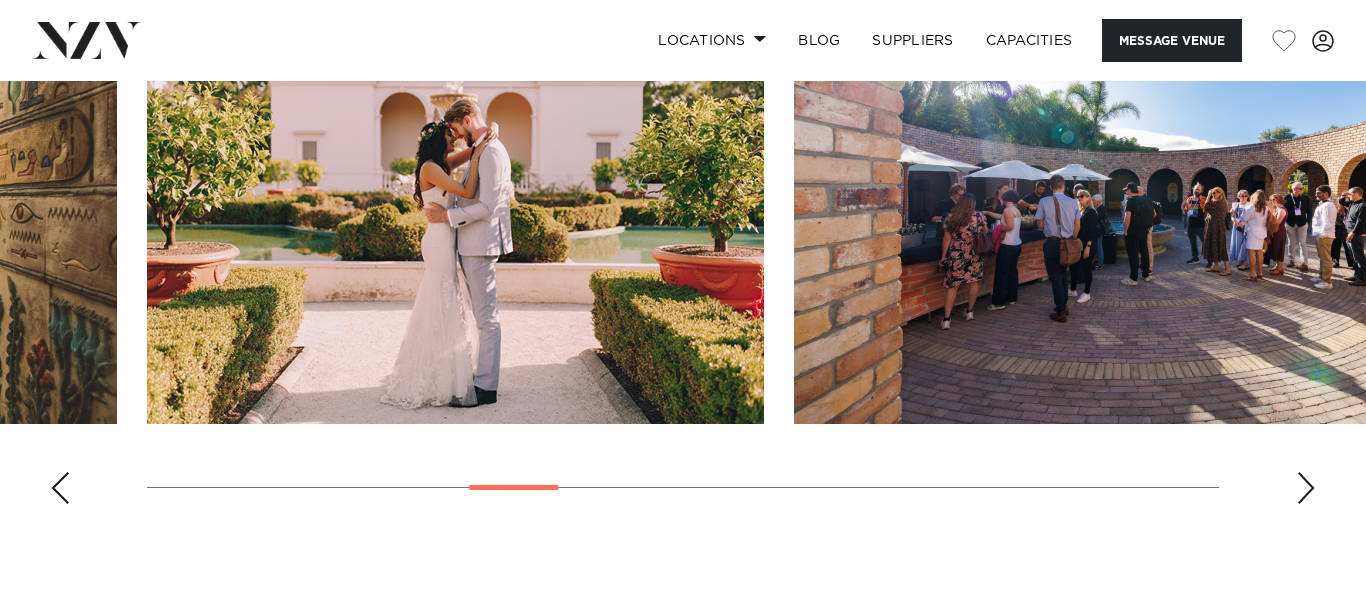 click at bounding box center [60, 488] 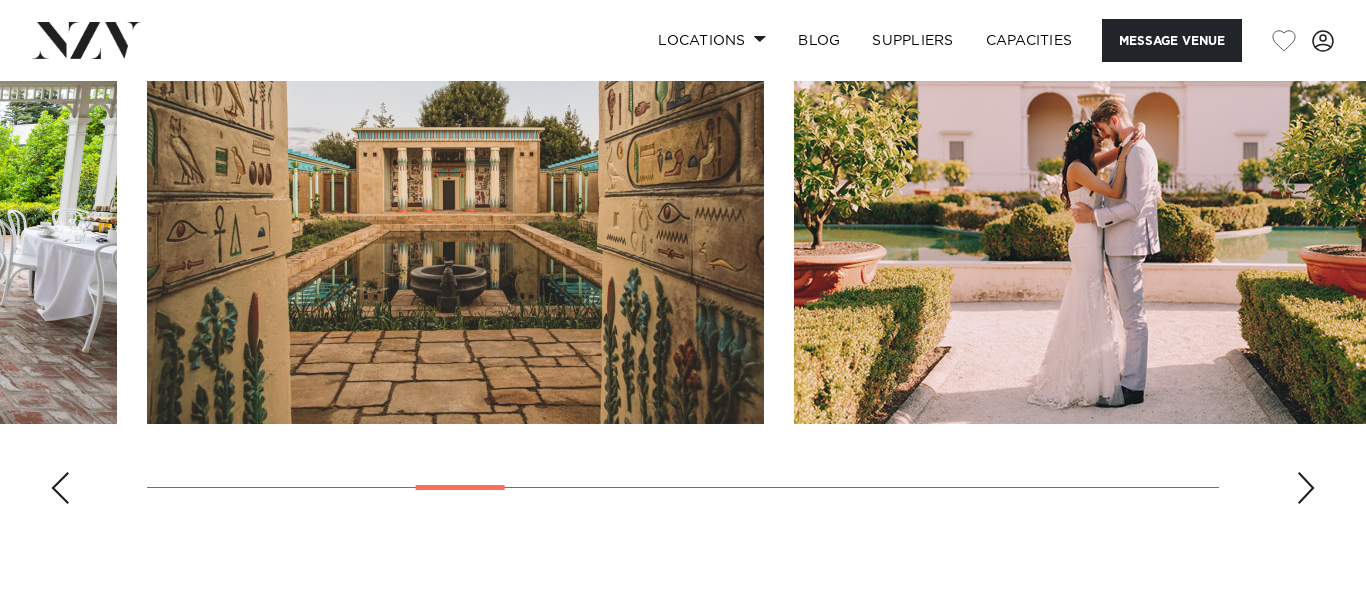 click at bounding box center [60, 488] 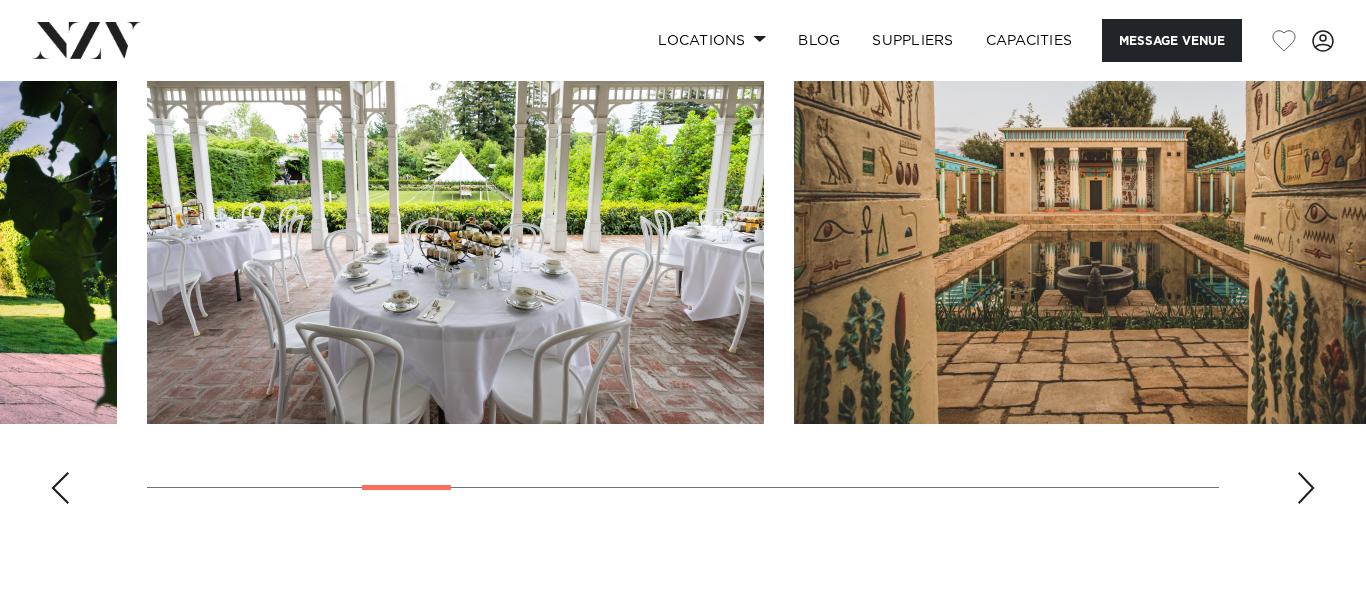 click at bounding box center (60, 488) 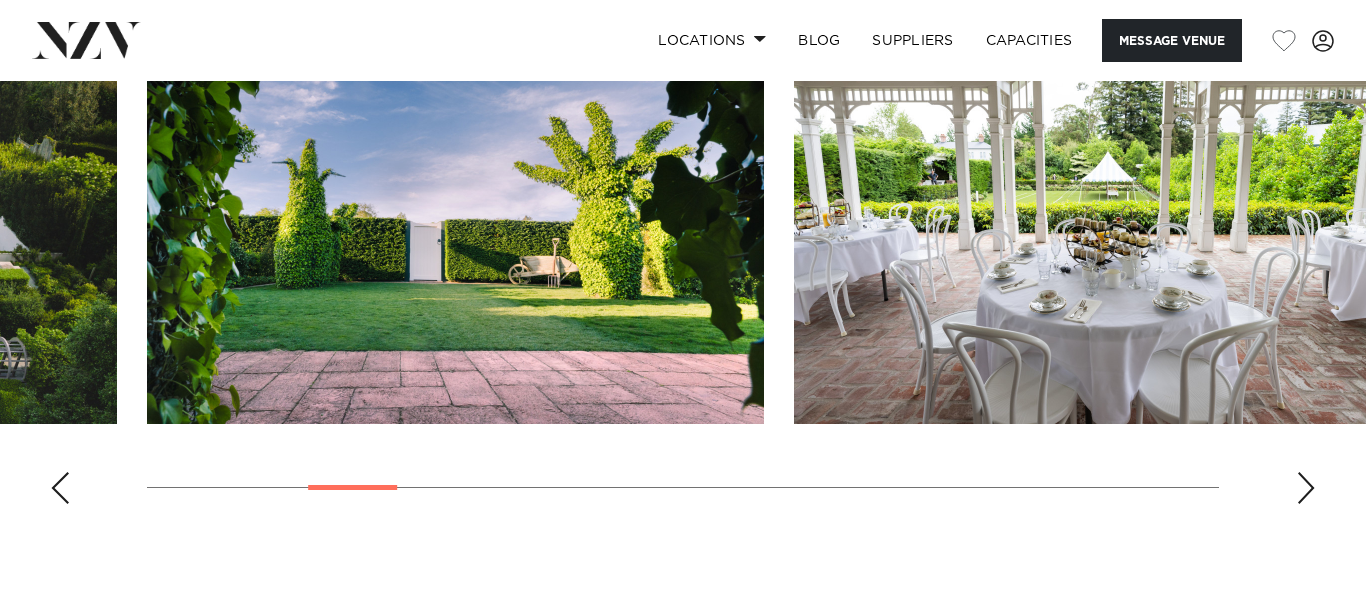 click at bounding box center [60, 488] 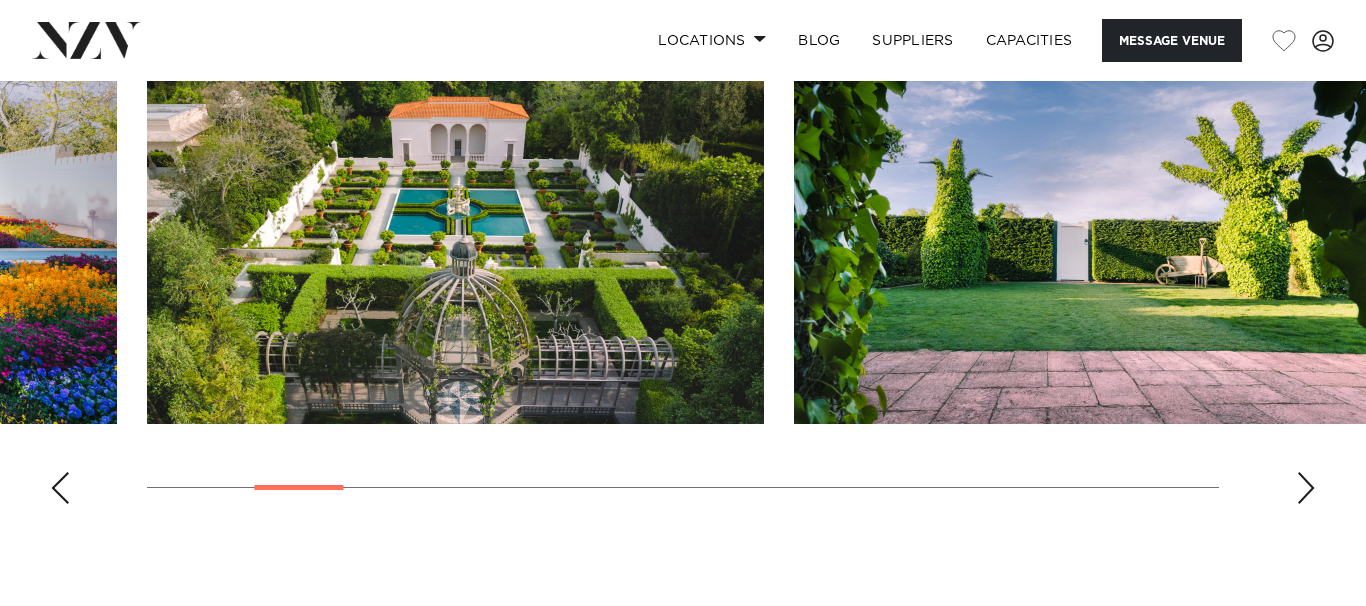 click at bounding box center (60, 488) 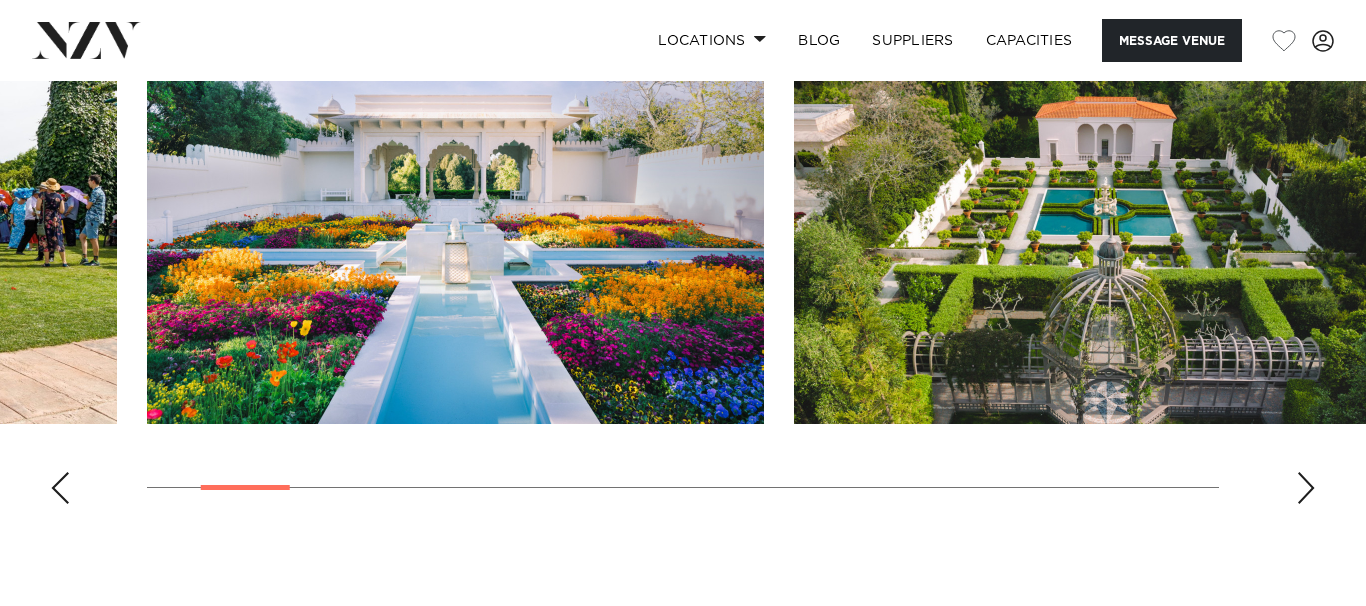 click at bounding box center [60, 488] 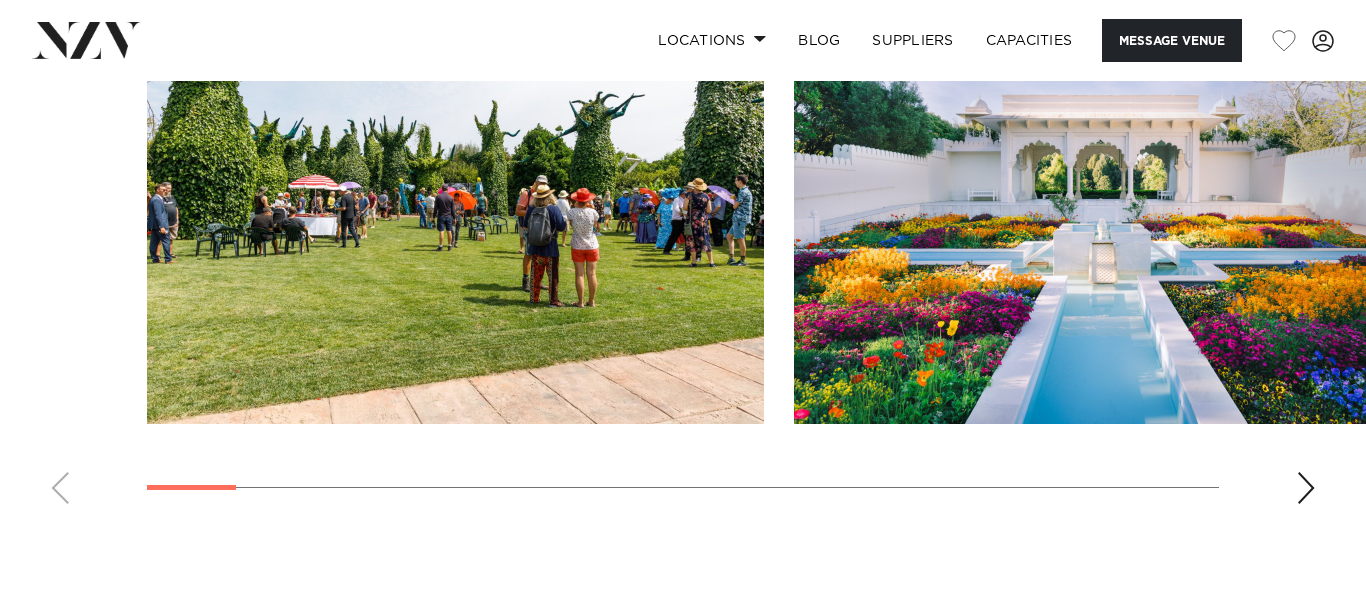 click at bounding box center (683, 245) 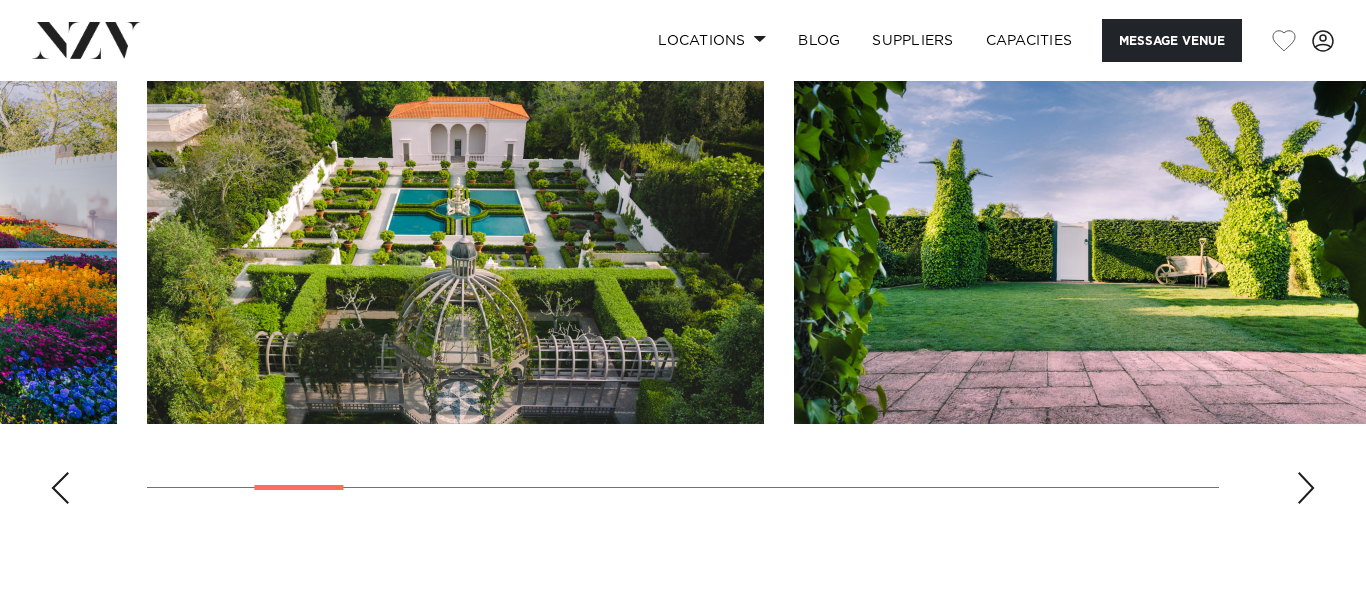 click at bounding box center (1306, 488) 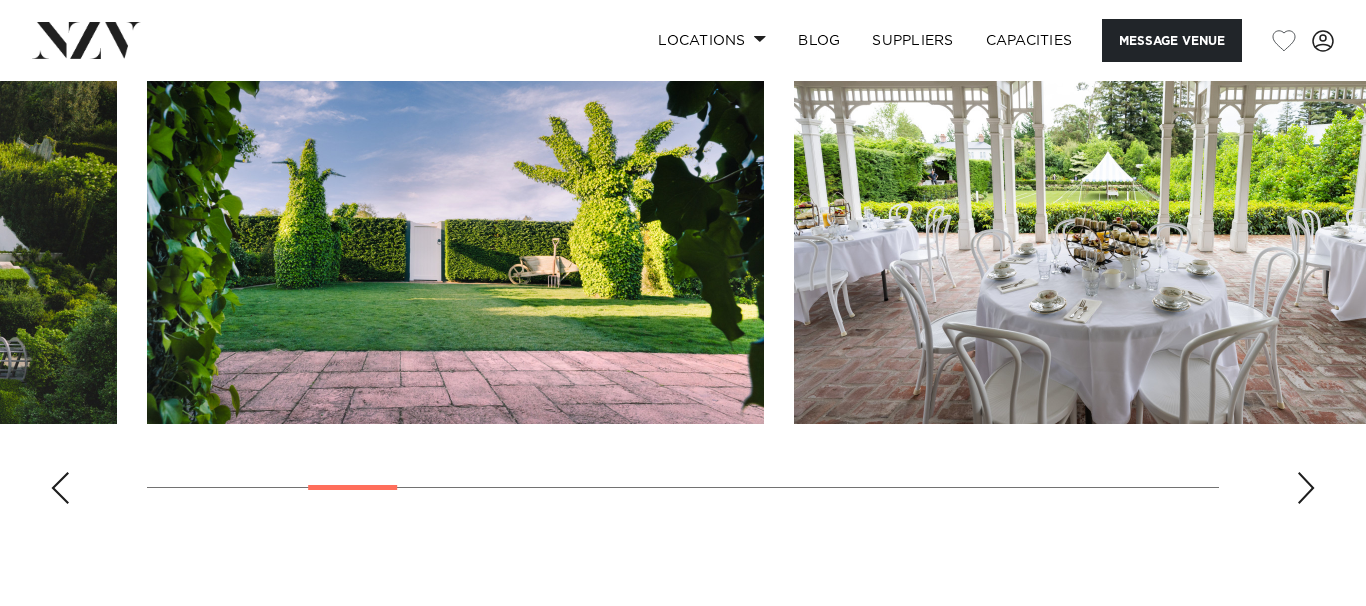 click at bounding box center (1306, 488) 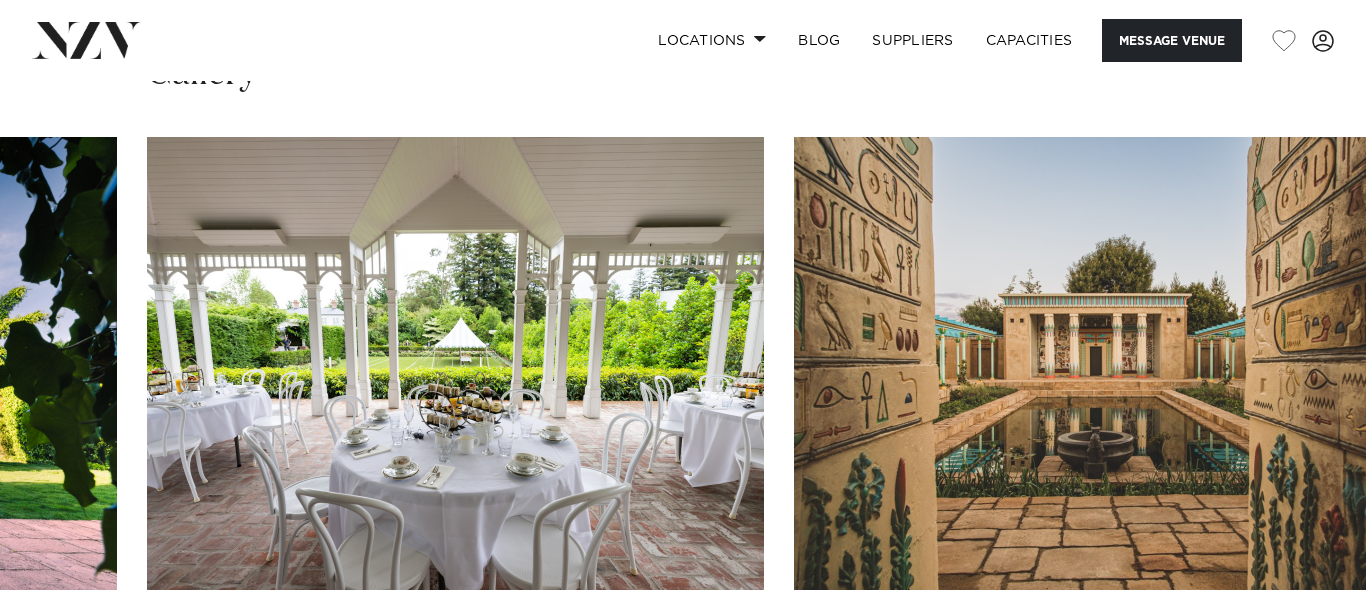 scroll, scrollTop: 2107, scrollLeft: 0, axis: vertical 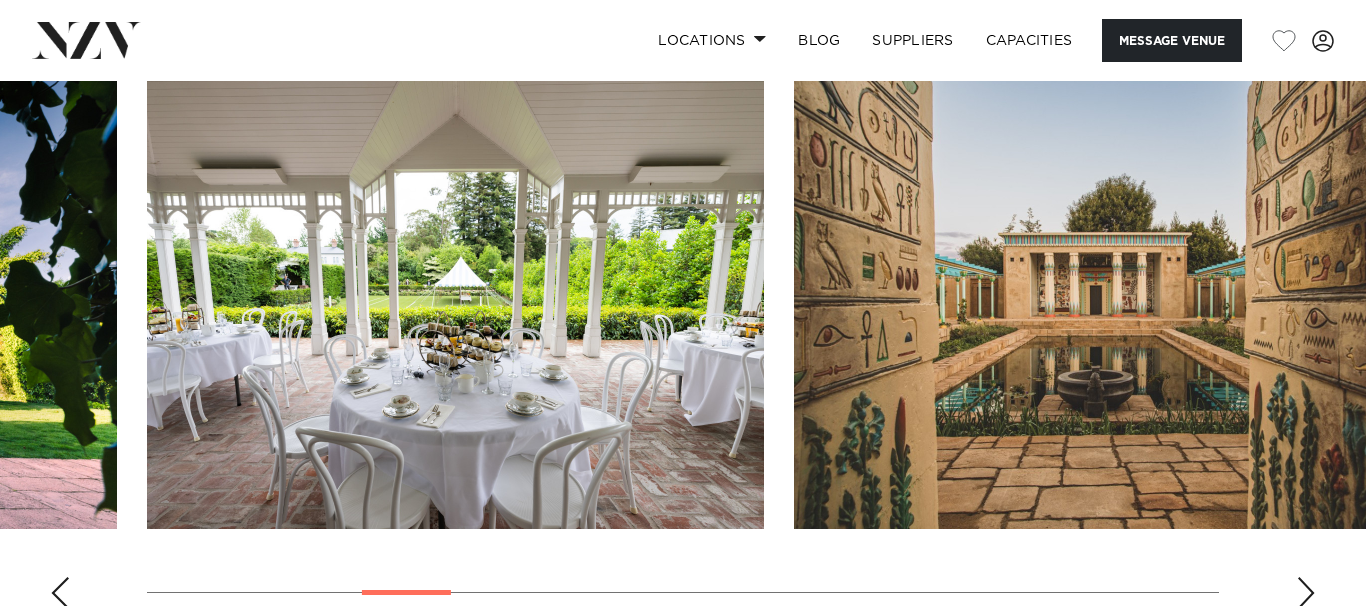 click at bounding box center [455, 302] 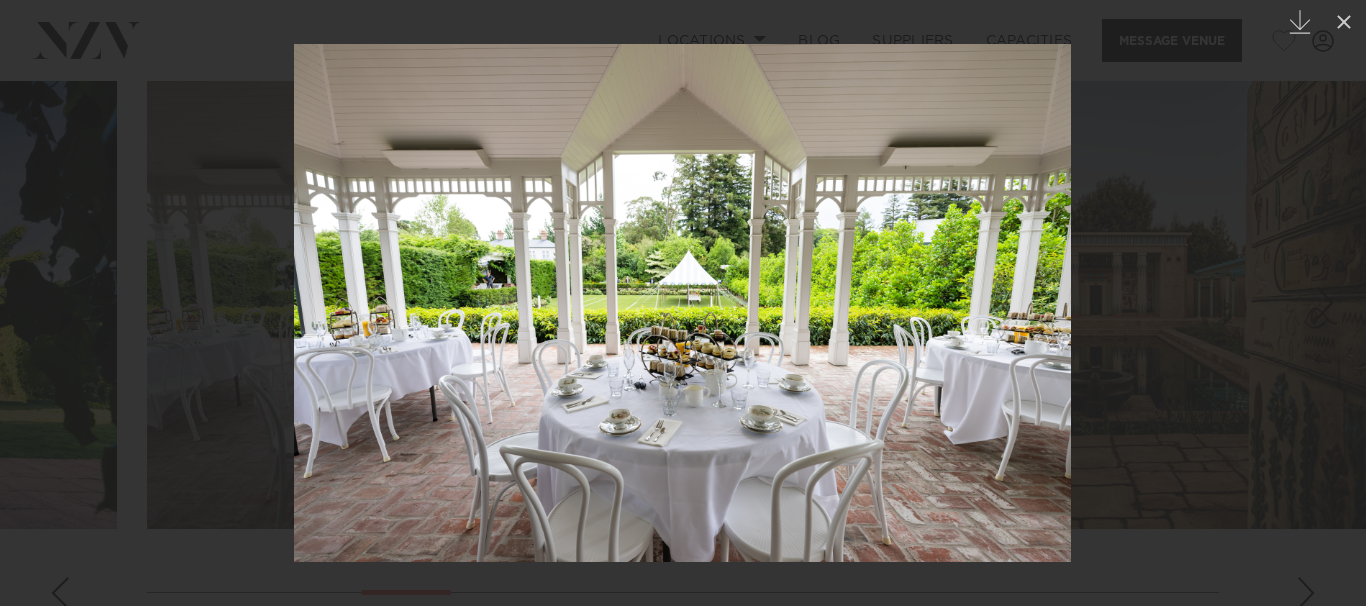 click at bounding box center (683, 303) 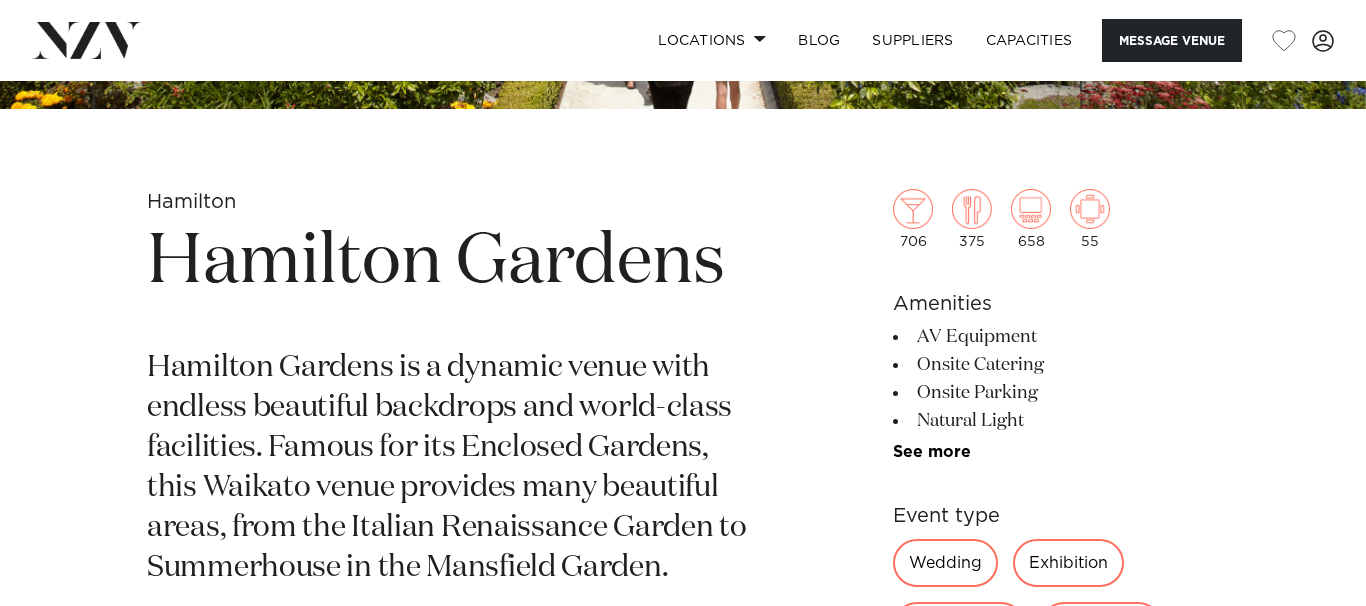 scroll, scrollTop: 611, scrollLeft: 0, axis: vertical 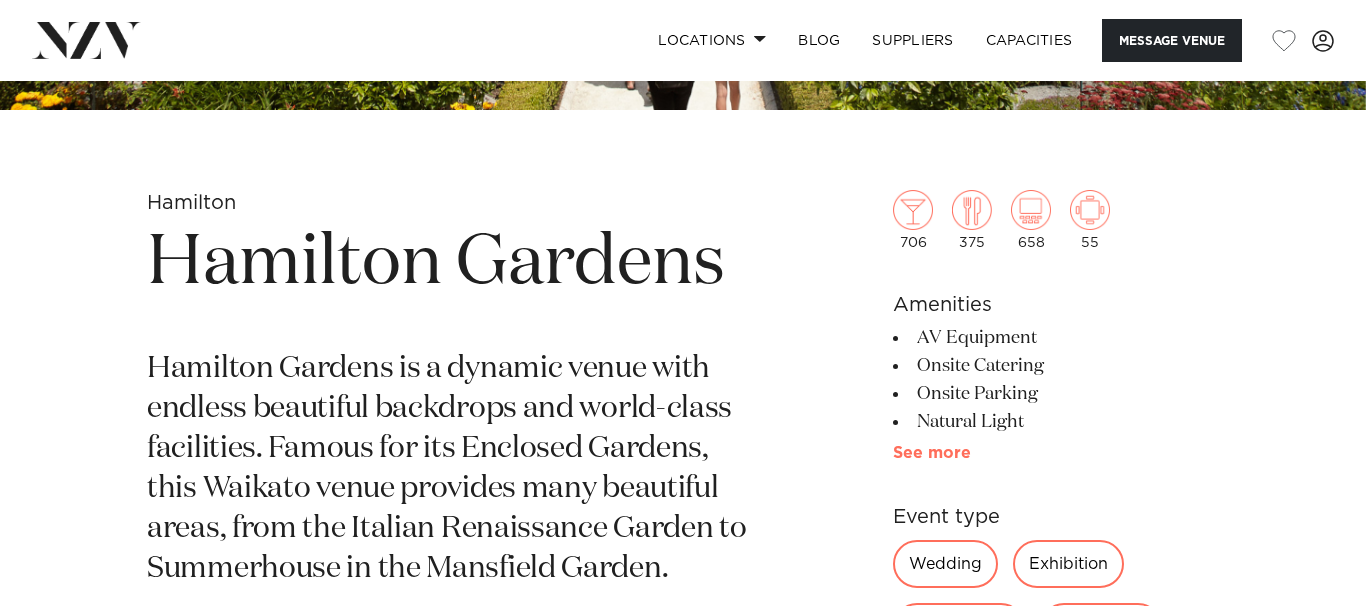 click on "See more" at bounding box center [971, 453] 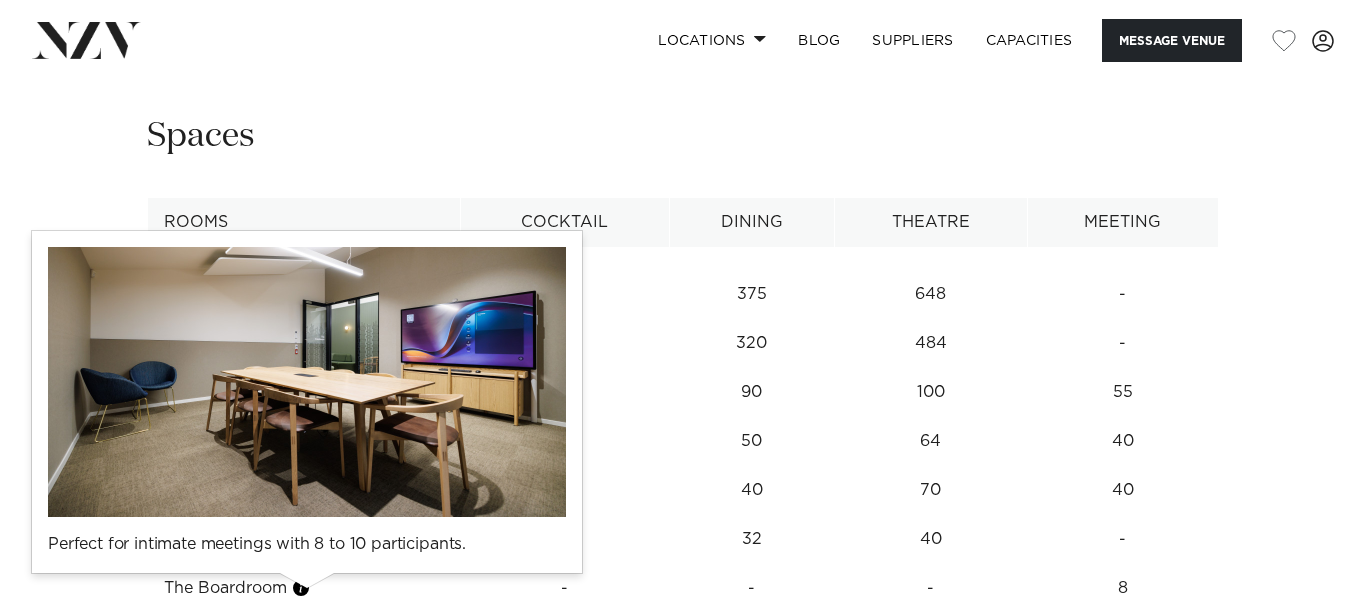scroll, scrollTop: 3090, scrollLeft: 0, axis: vertical 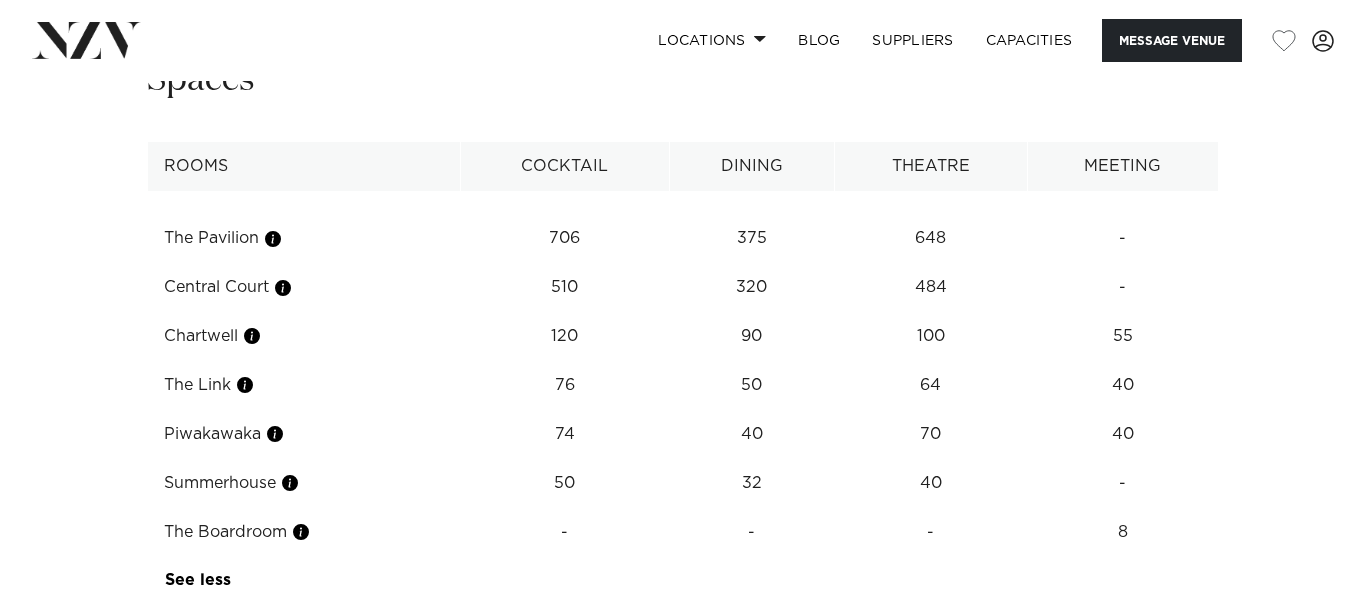 click on "The Summerhouse overlooking the Mansfield Garden, is situated in the heart of the Enclosed Gardens. An elegant addition to our venue hire options." at bounding box center (297, 415) 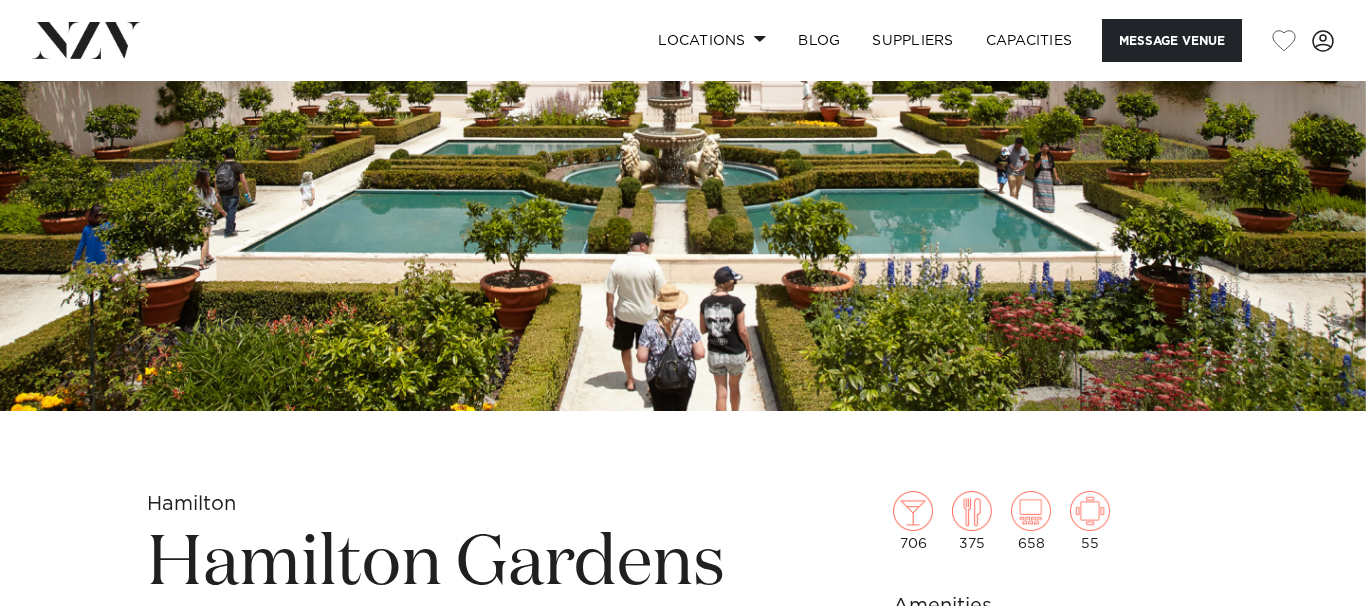 scroll, scrollTop: 0, scrollLeft: 0, axis: both 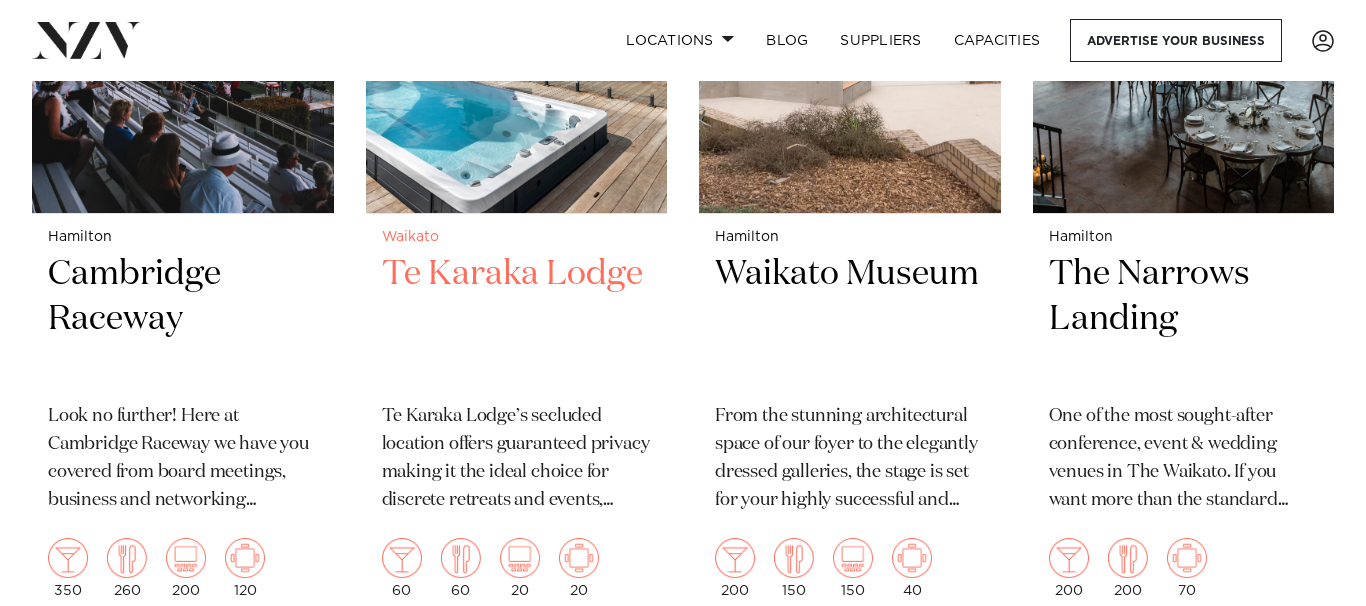click on "Te Karaka Lodge" at bounding box center [517, 319] 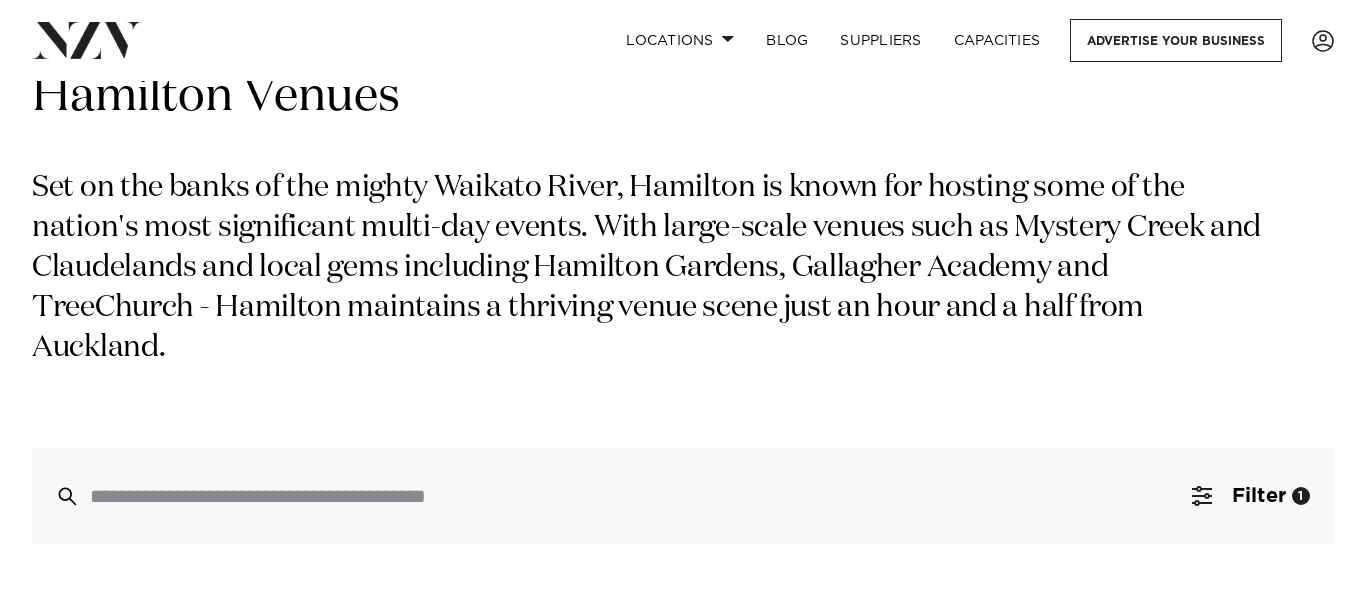 scroll, scrollTop: 0, scrollLeft: 0, axis: both 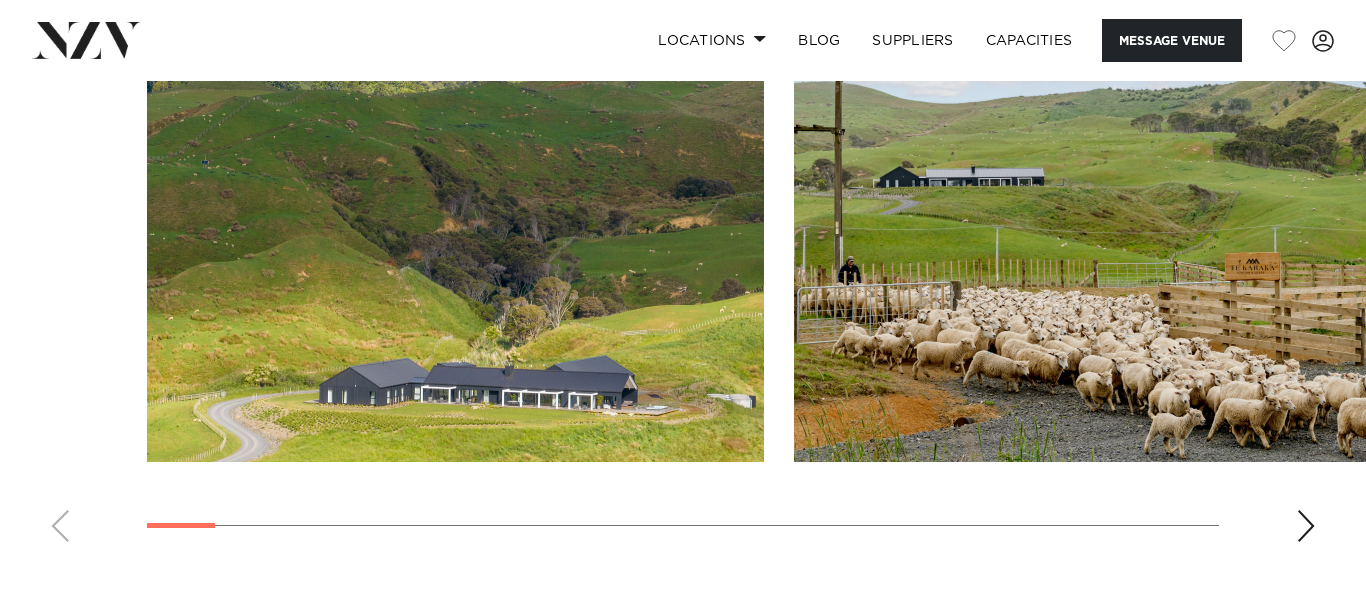 click at bounding box center (1306, 526) 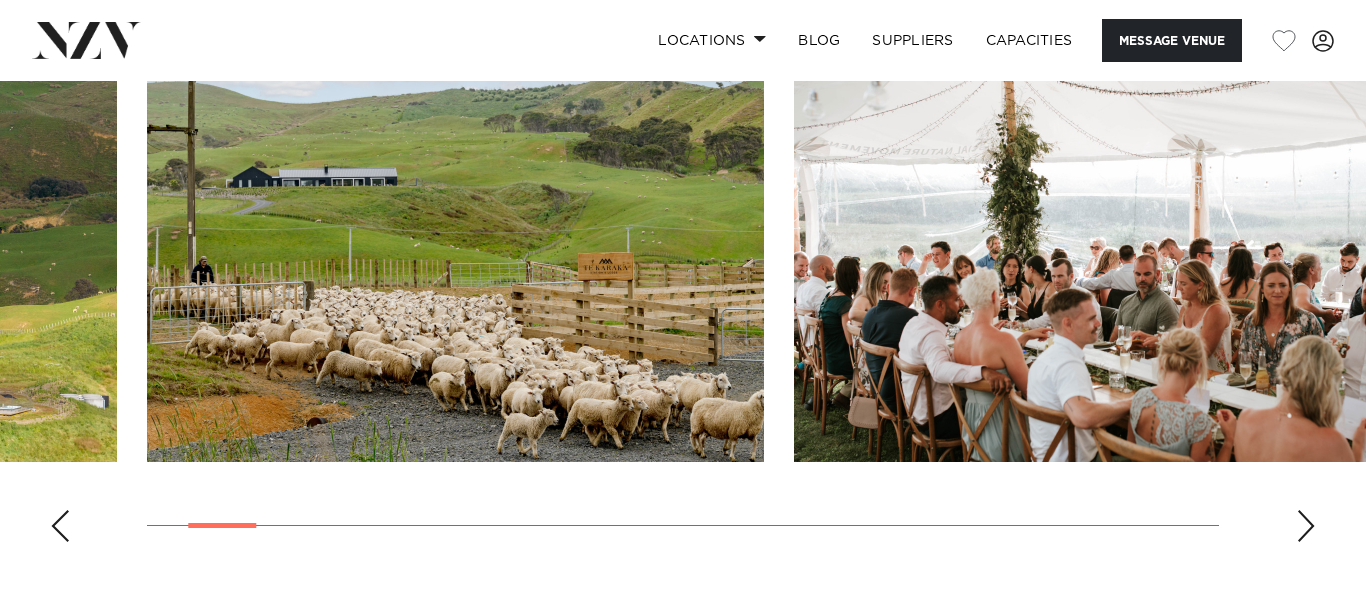 click at bounding box center (1306, 526) 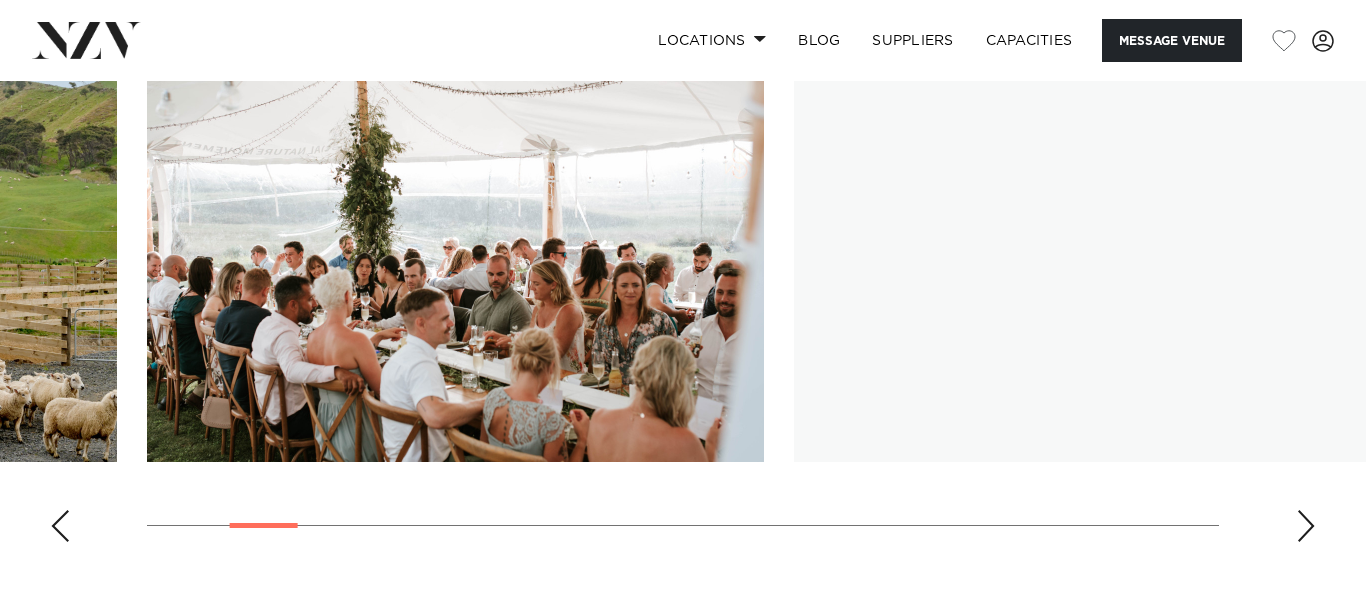 click at bounding box center (1306, 526) 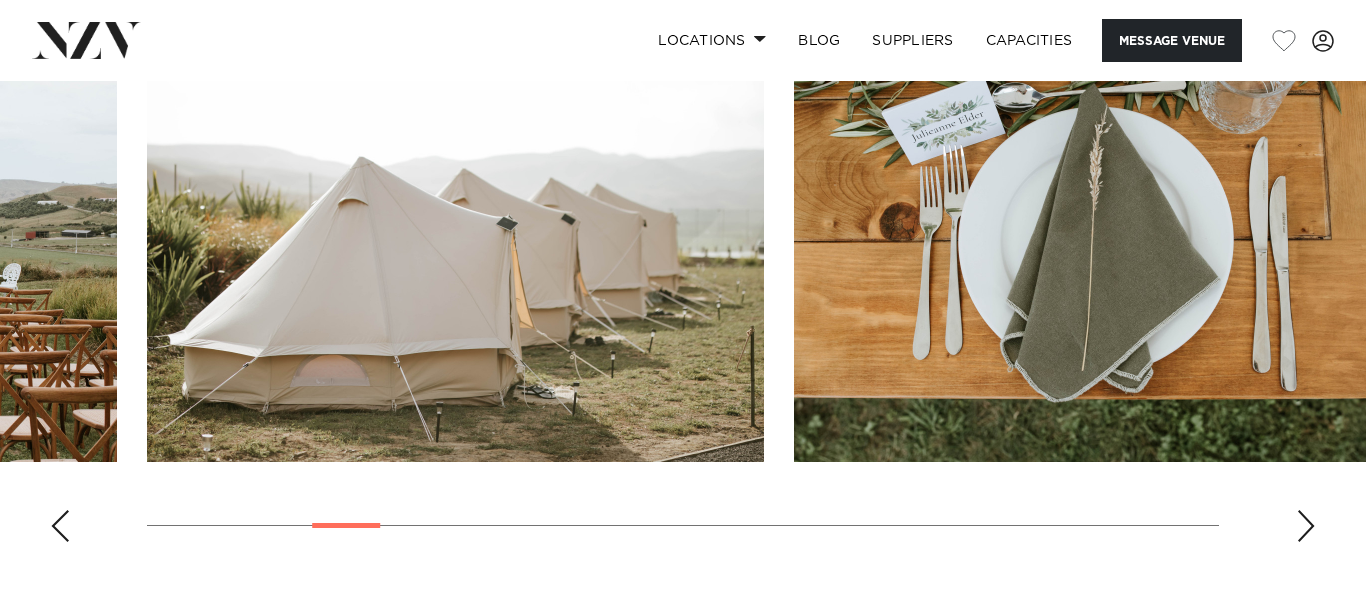click at bounding box center (1306, 526) 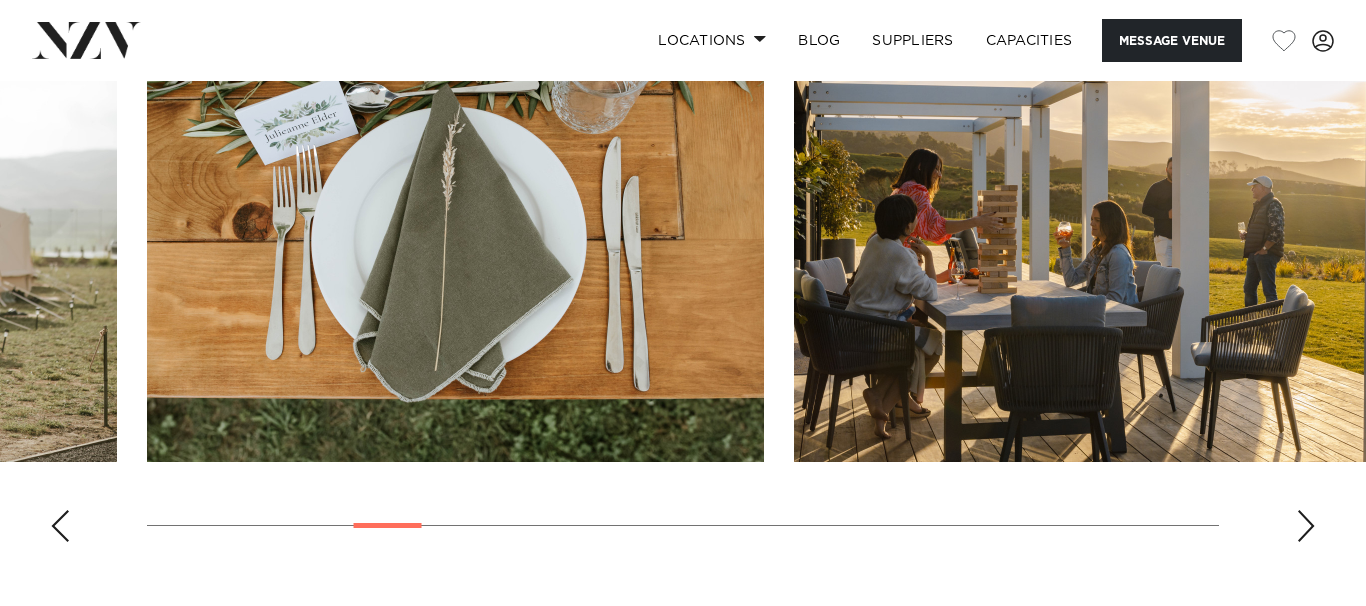 click at bounding box center (1306, 526) 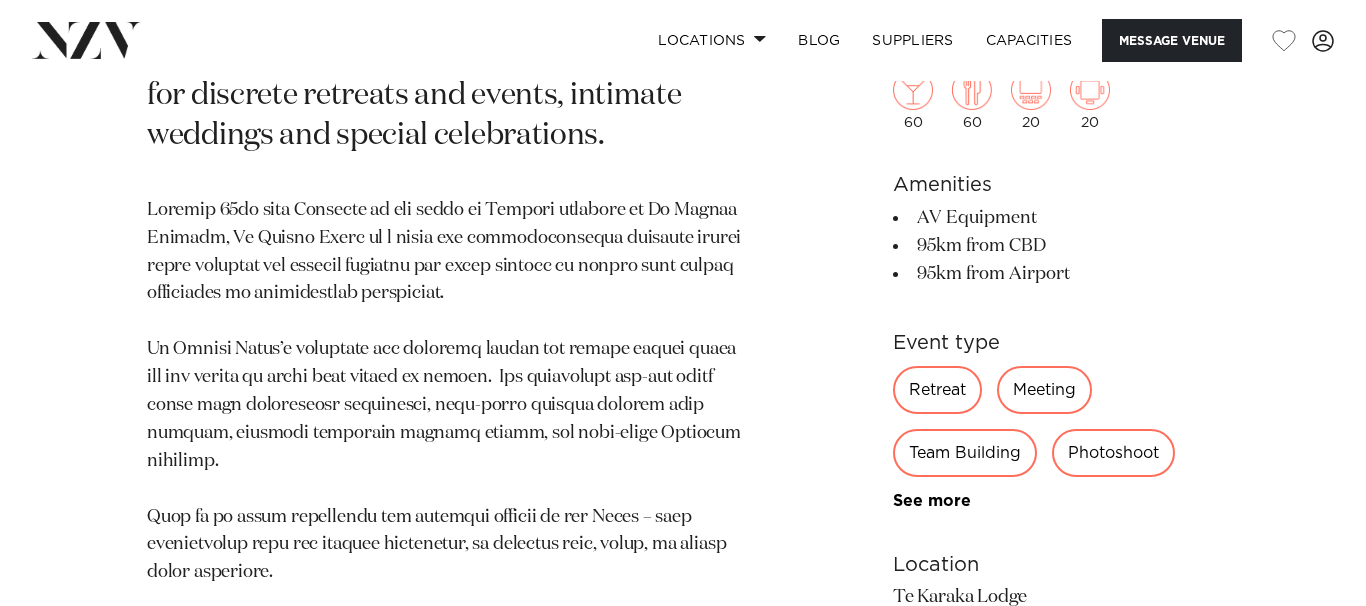 scroll, scrollTop: 662, scrollLeft: 0, axis: vertical 